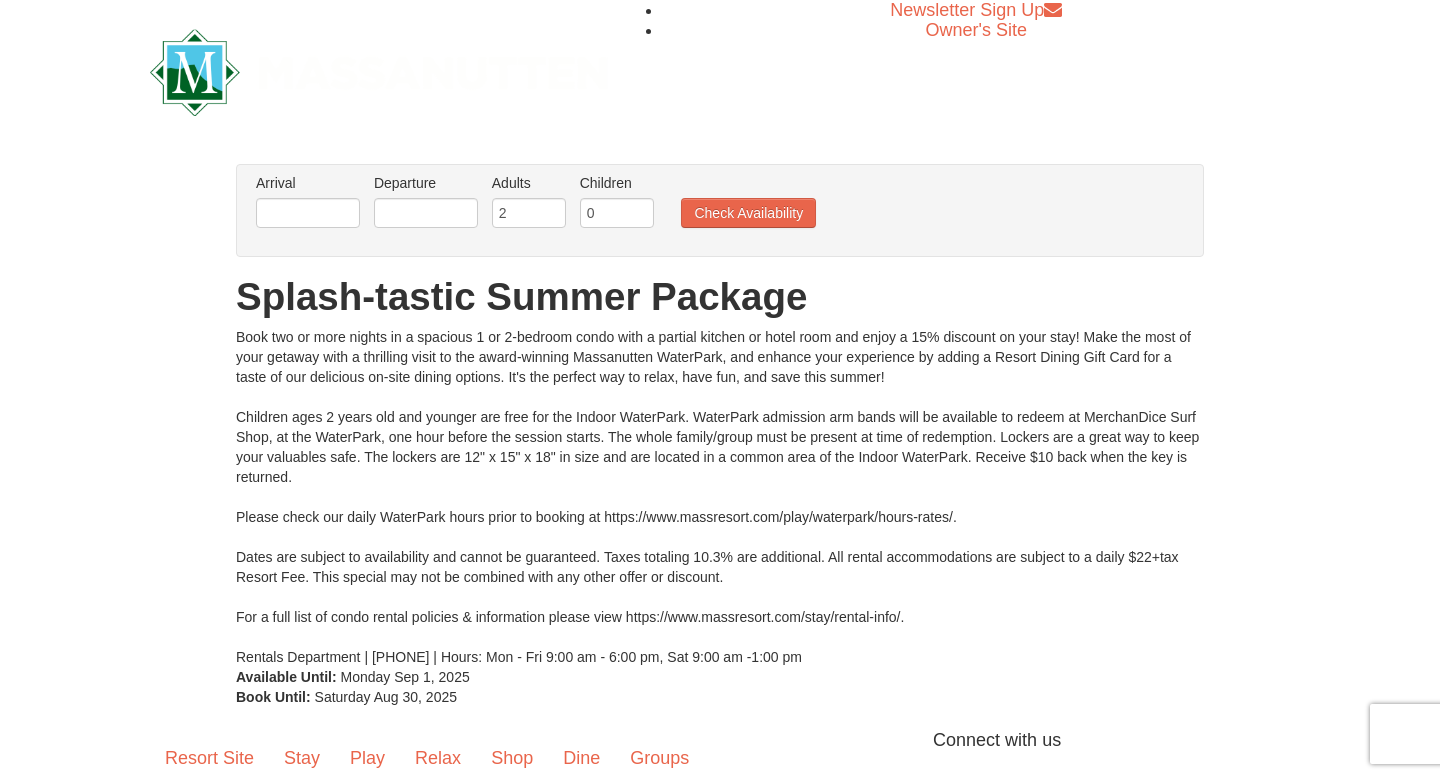 scroll, scrollTop: 0, scrollLeft: 0, axis: both 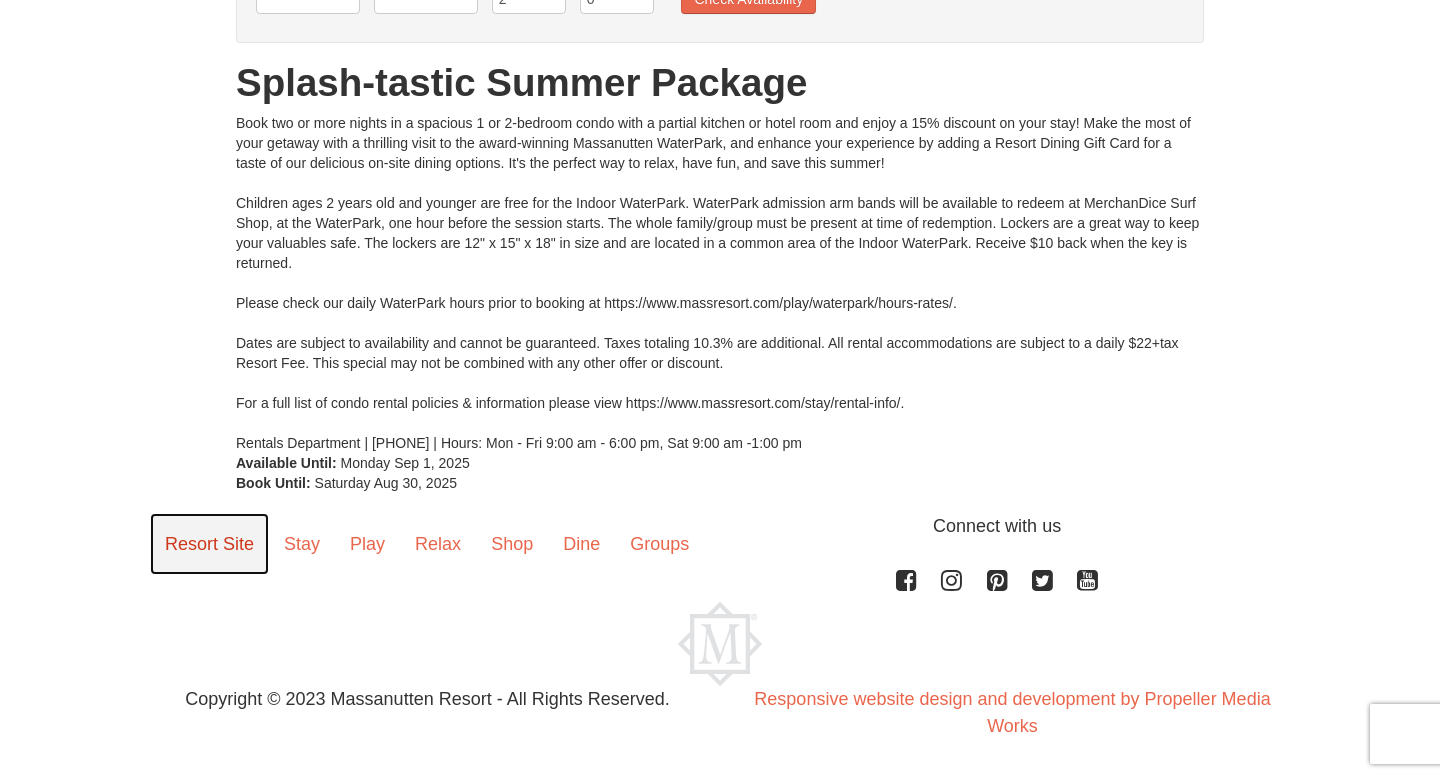 click on "Resort Site" at bounding box center (209, 544) 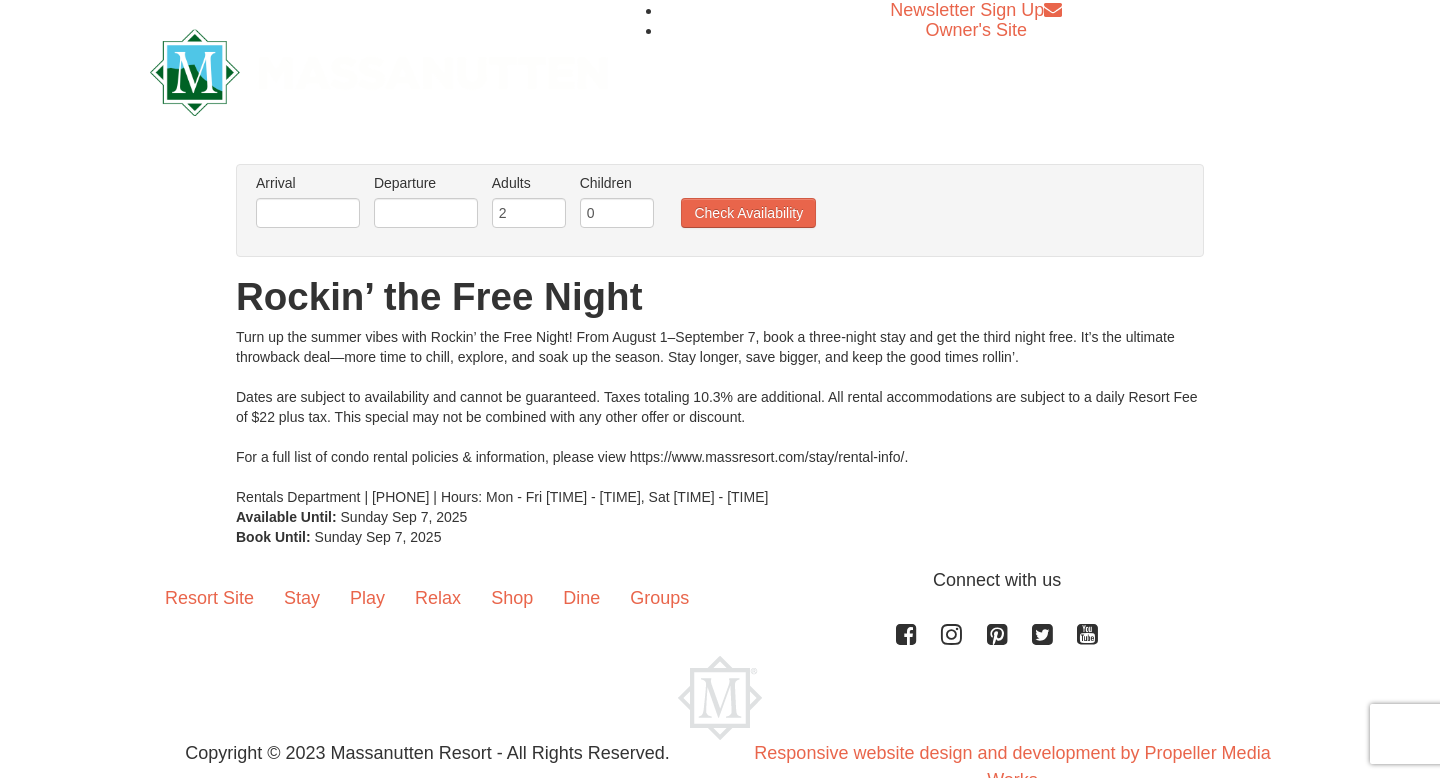 scroll, scrollTop: 0, scrollLeft: 0, axis: both 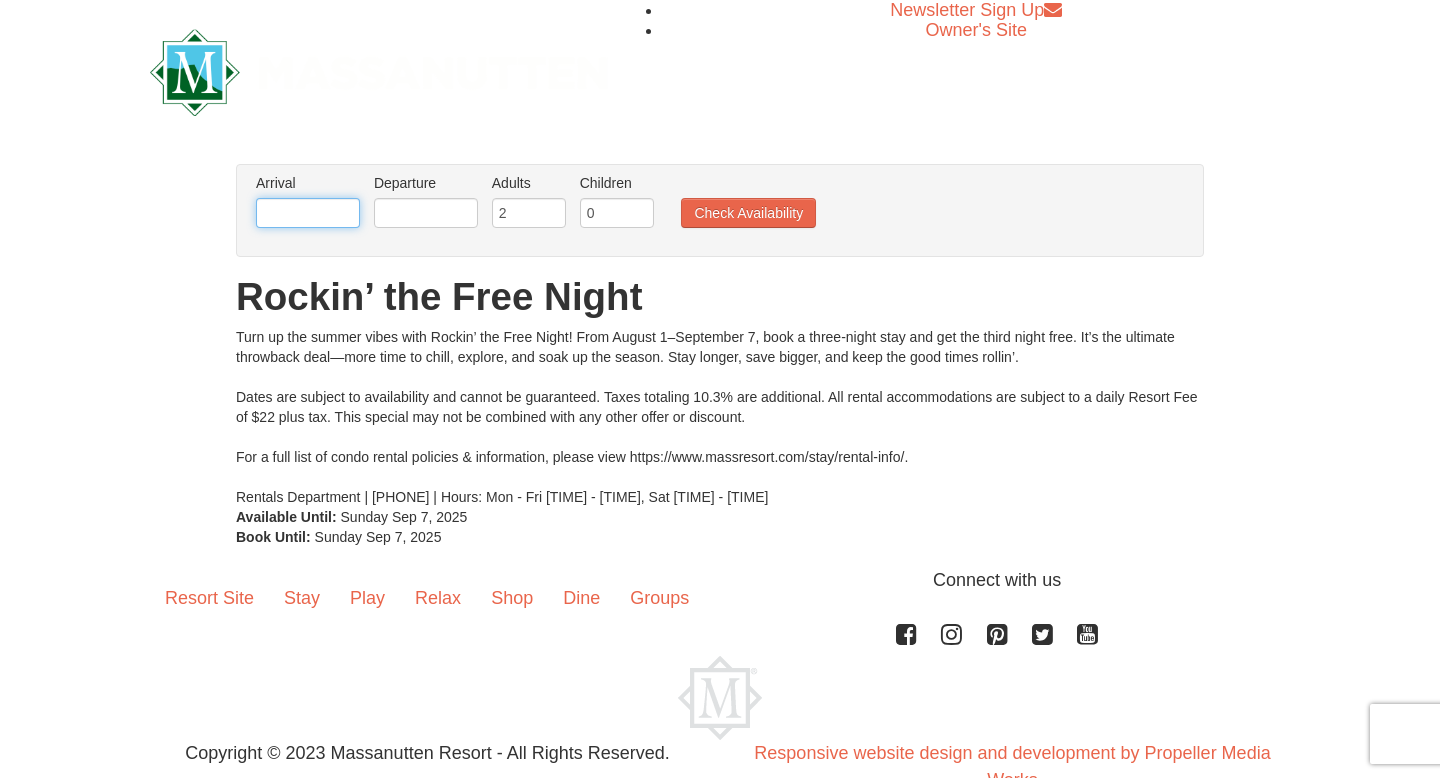 click at bounding box center (308, 213) 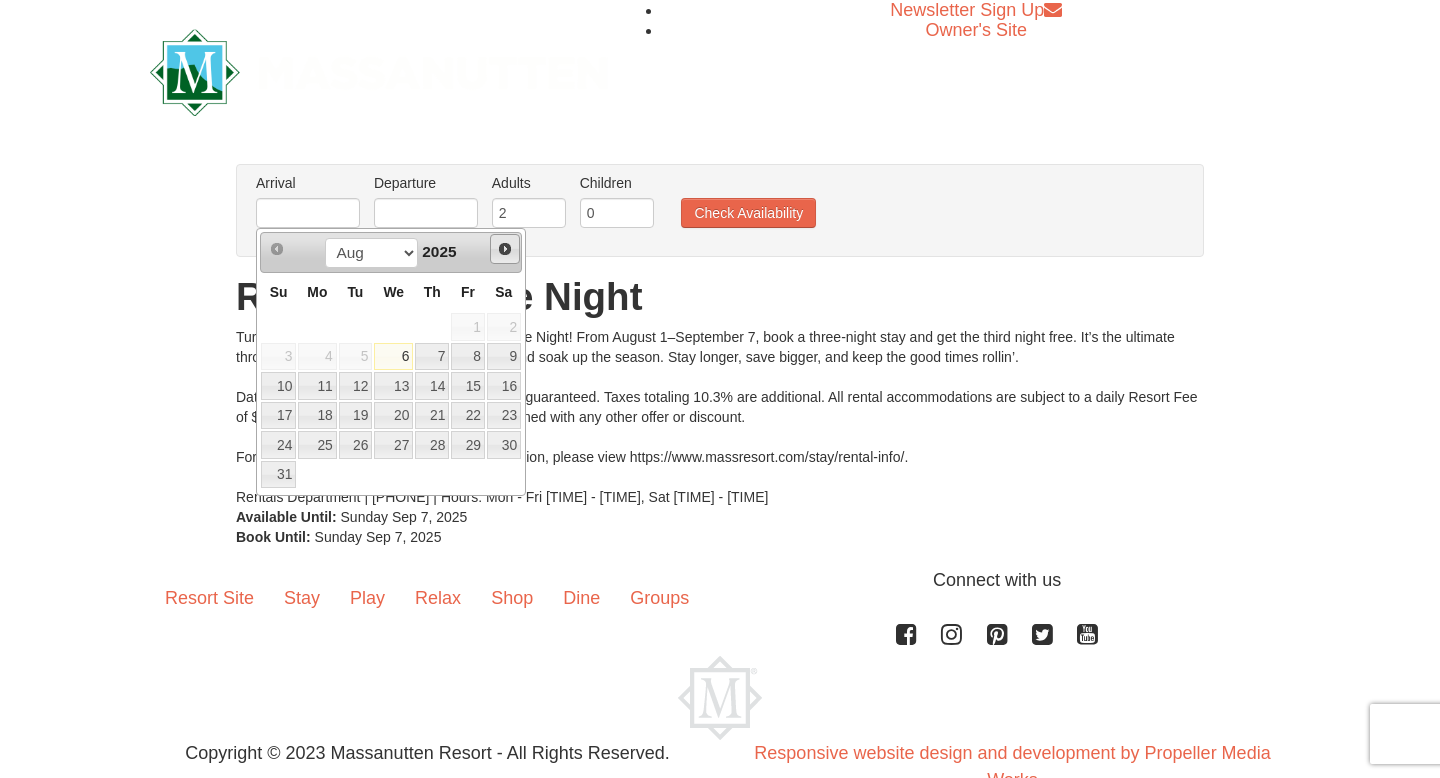 click on "Next" at bounding box center (505, 249) 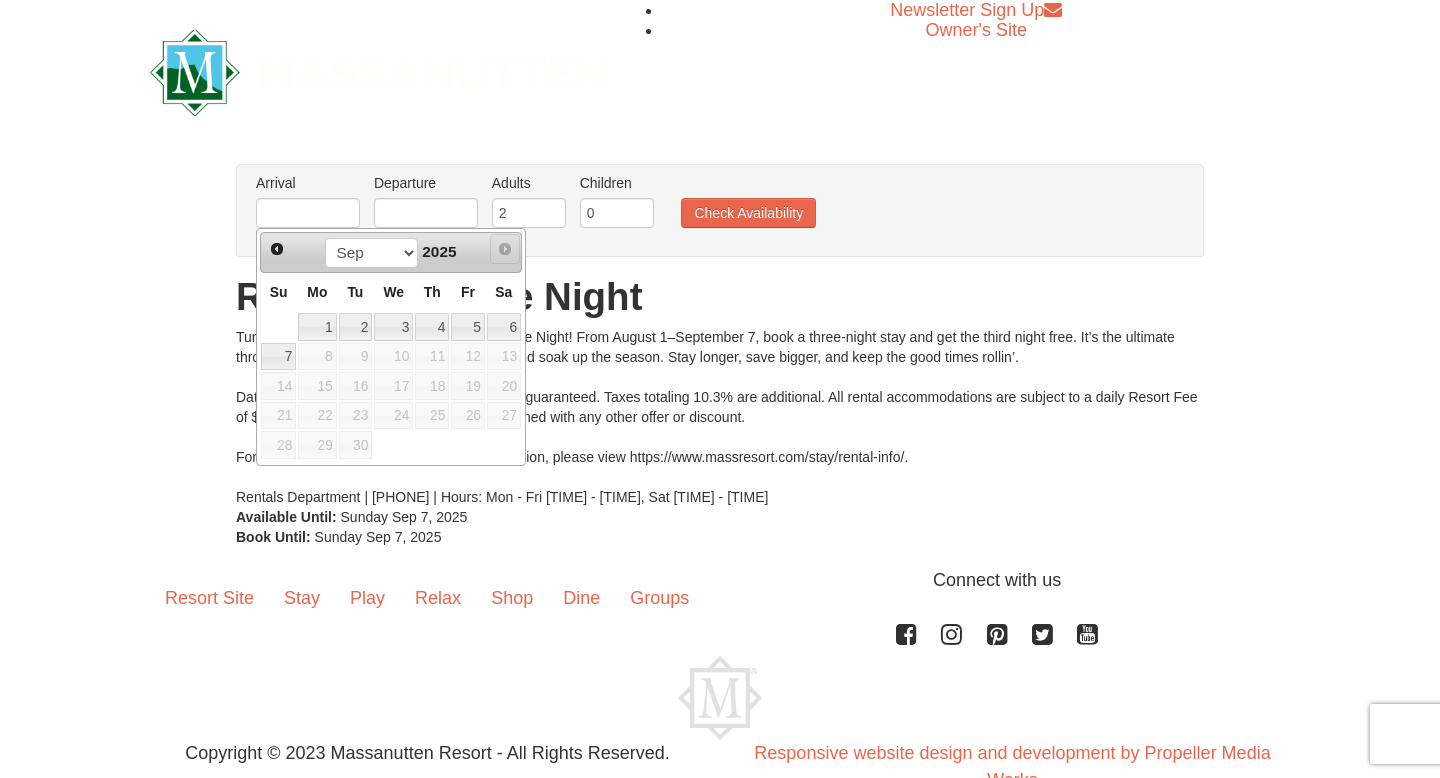 click on "Next" at bounding box center [505, 249] 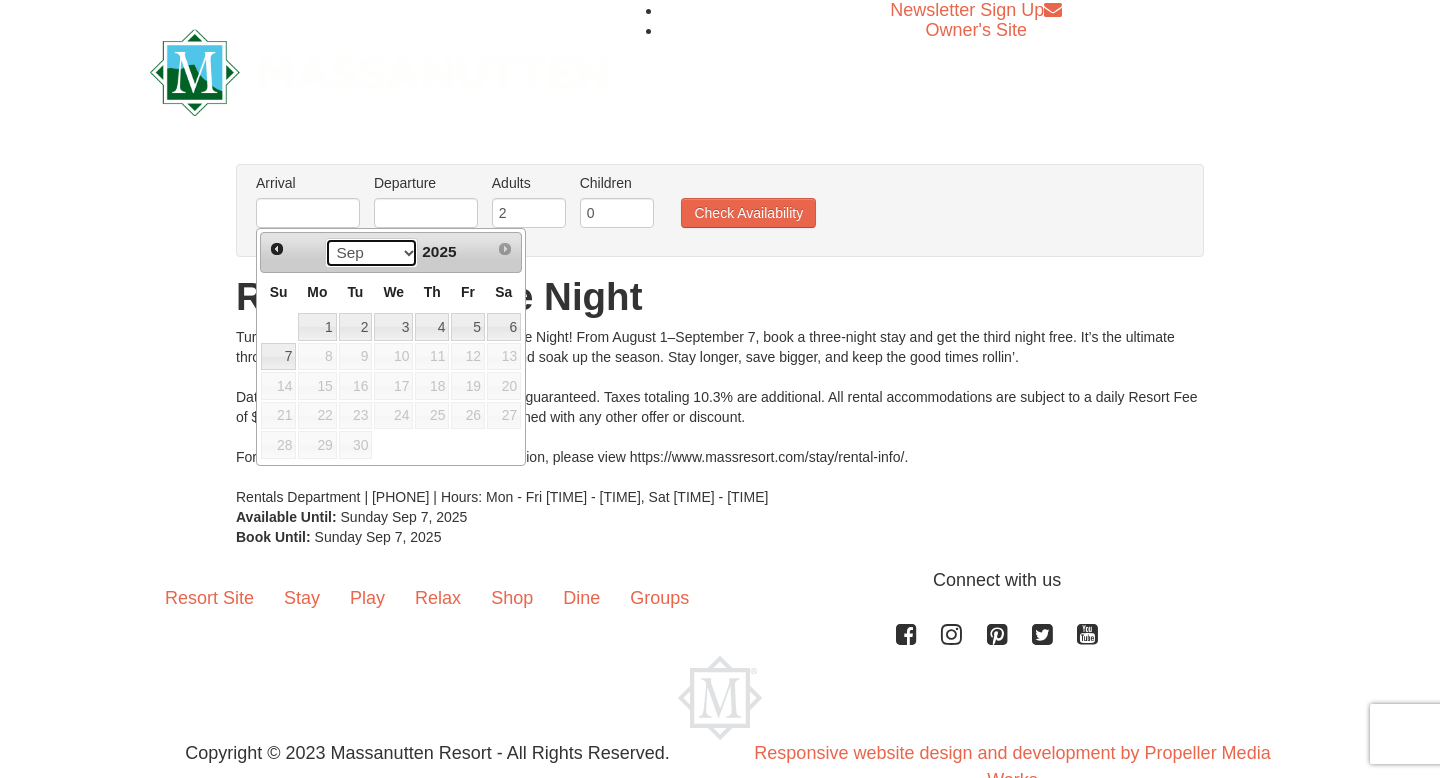 click on "Aug Sep" at bounding box center (371, 253) 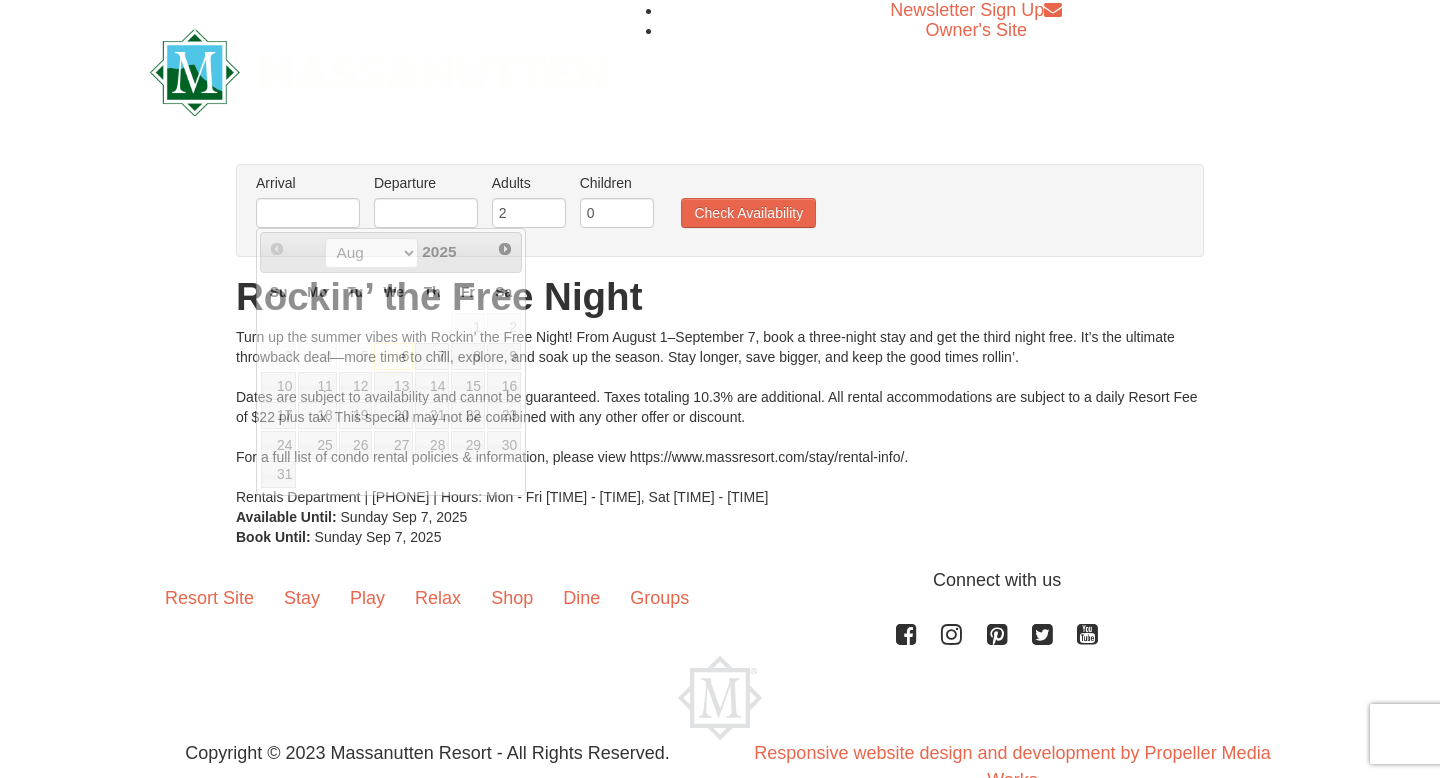 click on "×
From:
To:
Adults:
2
Children:
0
Change
Arrival Please format dates MM/DD/YYYY Please format dates MM/DD/YYYY
Departure Please format dates MM/DD/YYYY Please format dates MM/DD/YYYY
Adults
2 0" at bounding box center (720, 355) 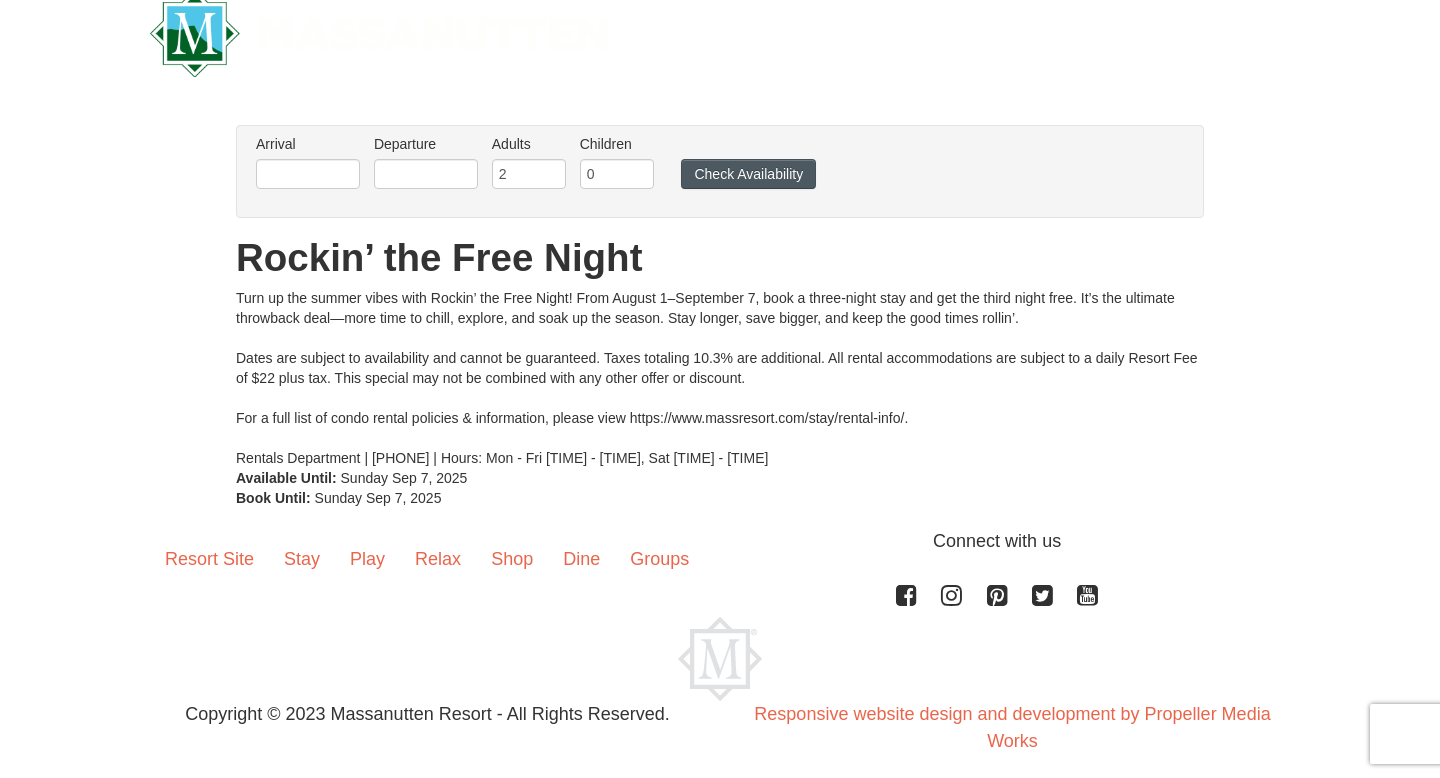 scroll, scrollTop: 54, scrollLeft: 0, axis: vertical 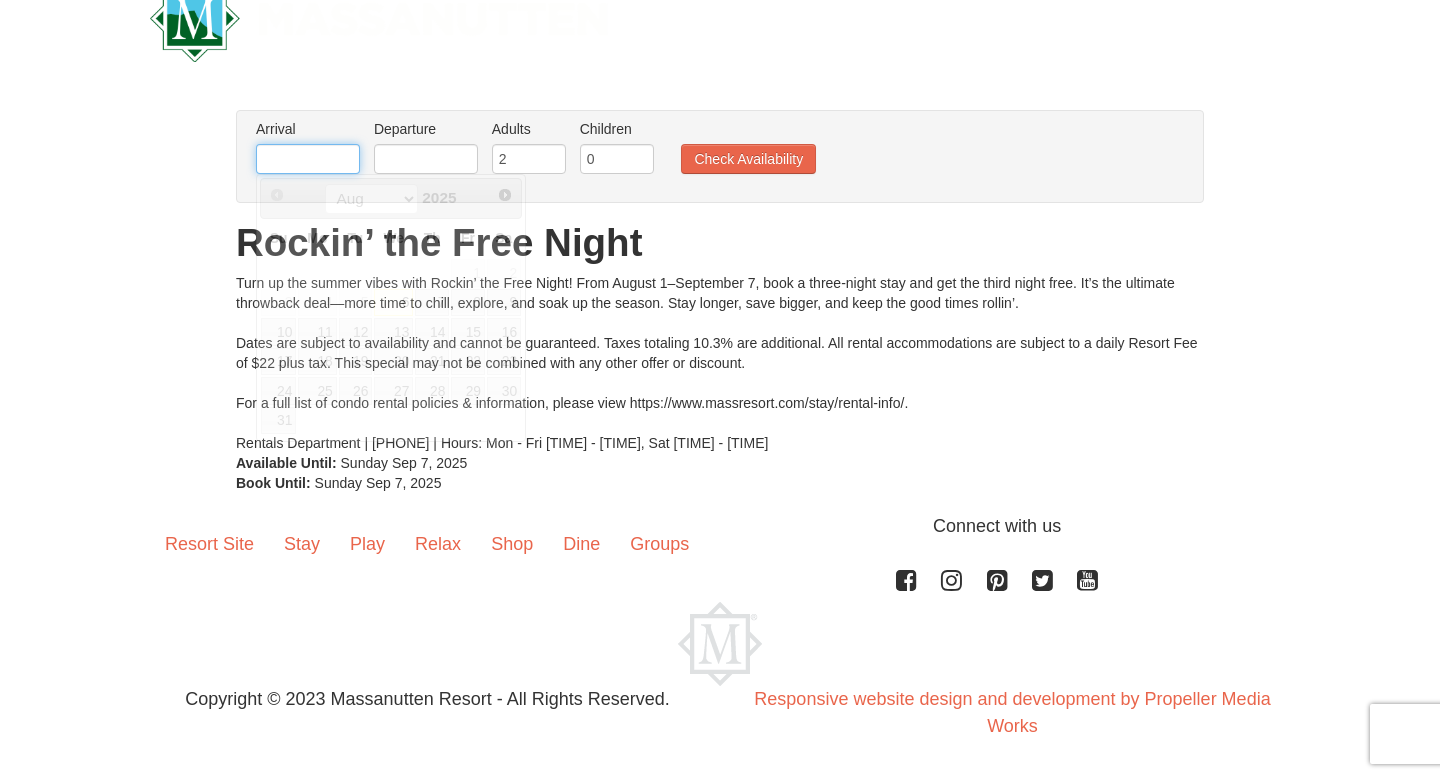 click at bounding box center (308, 159) 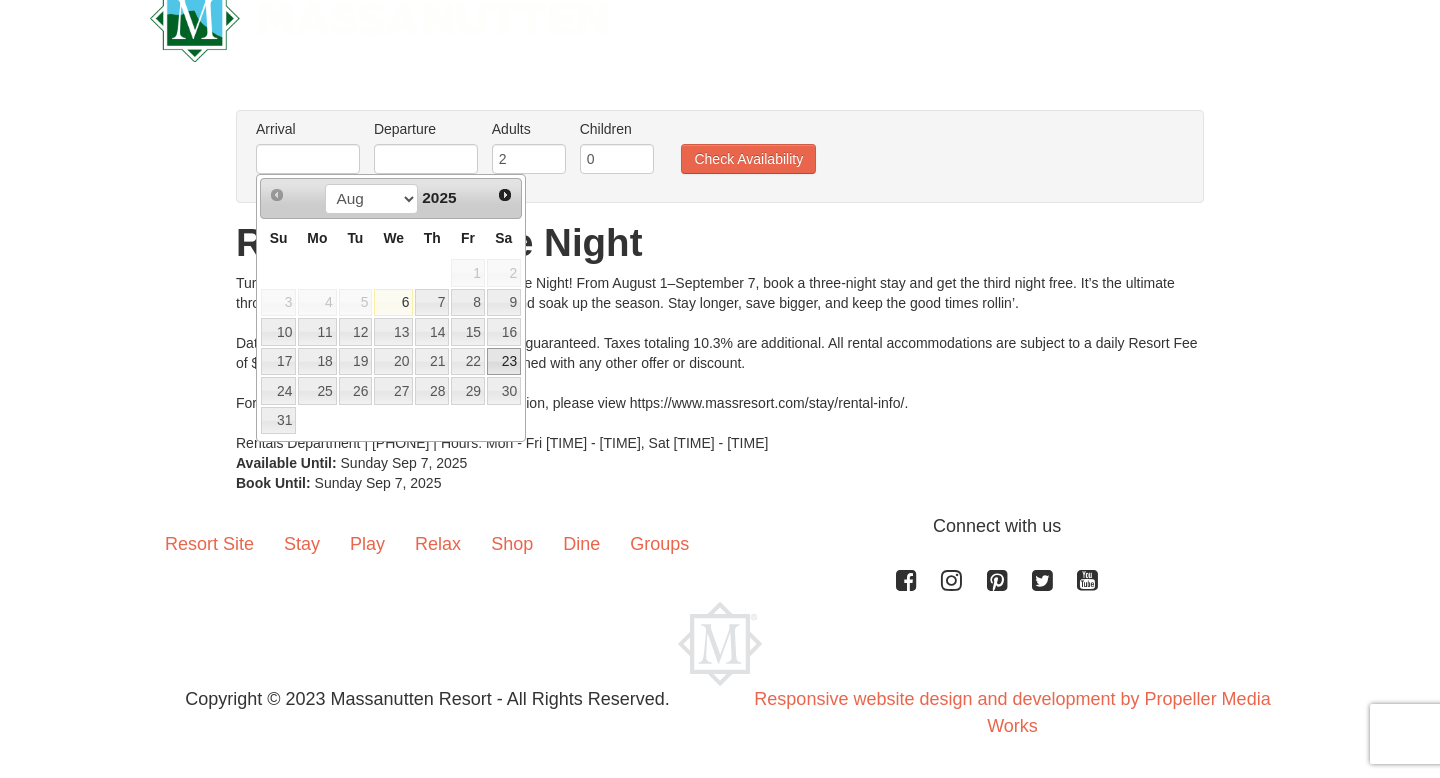 click on "23" at bounding box center [504, 362] 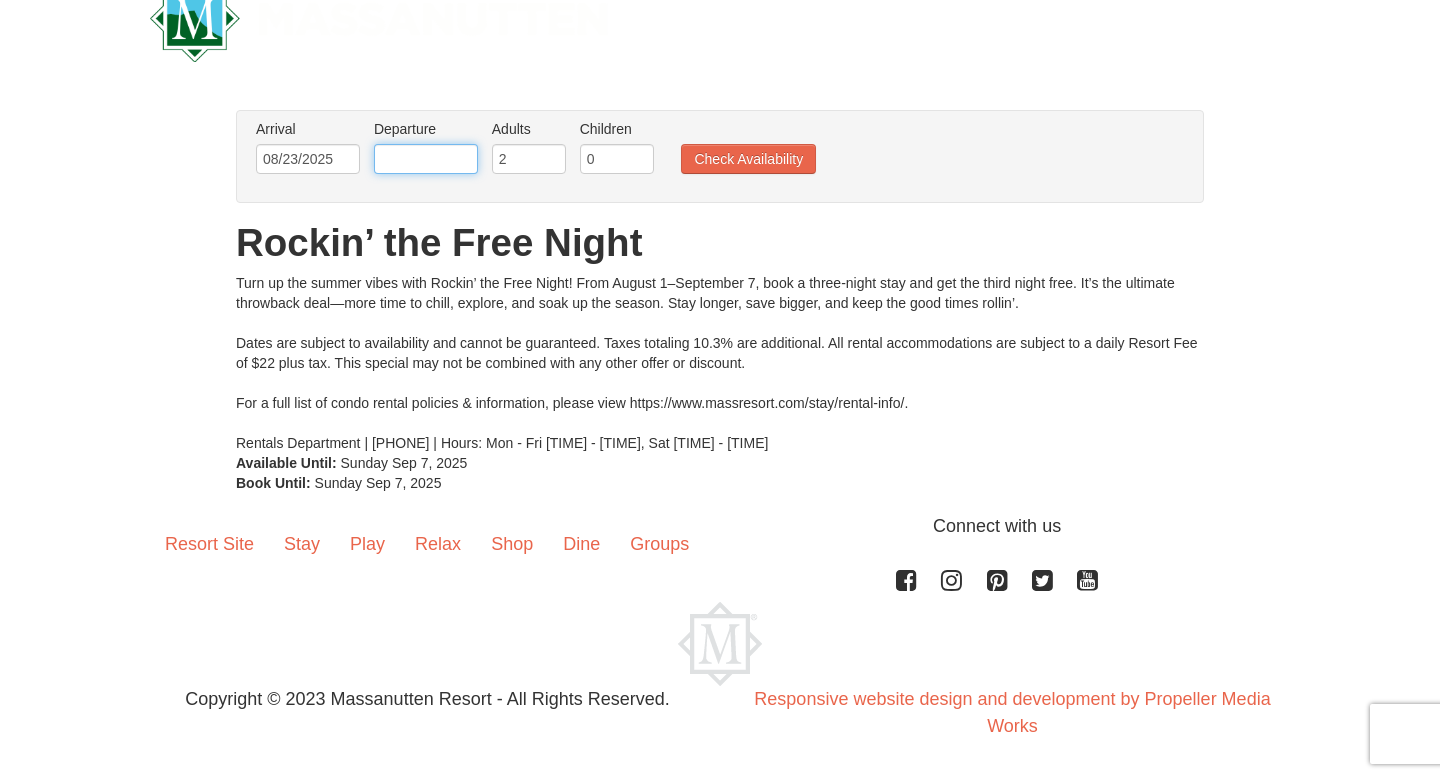 click at bounding box center (426, 159) 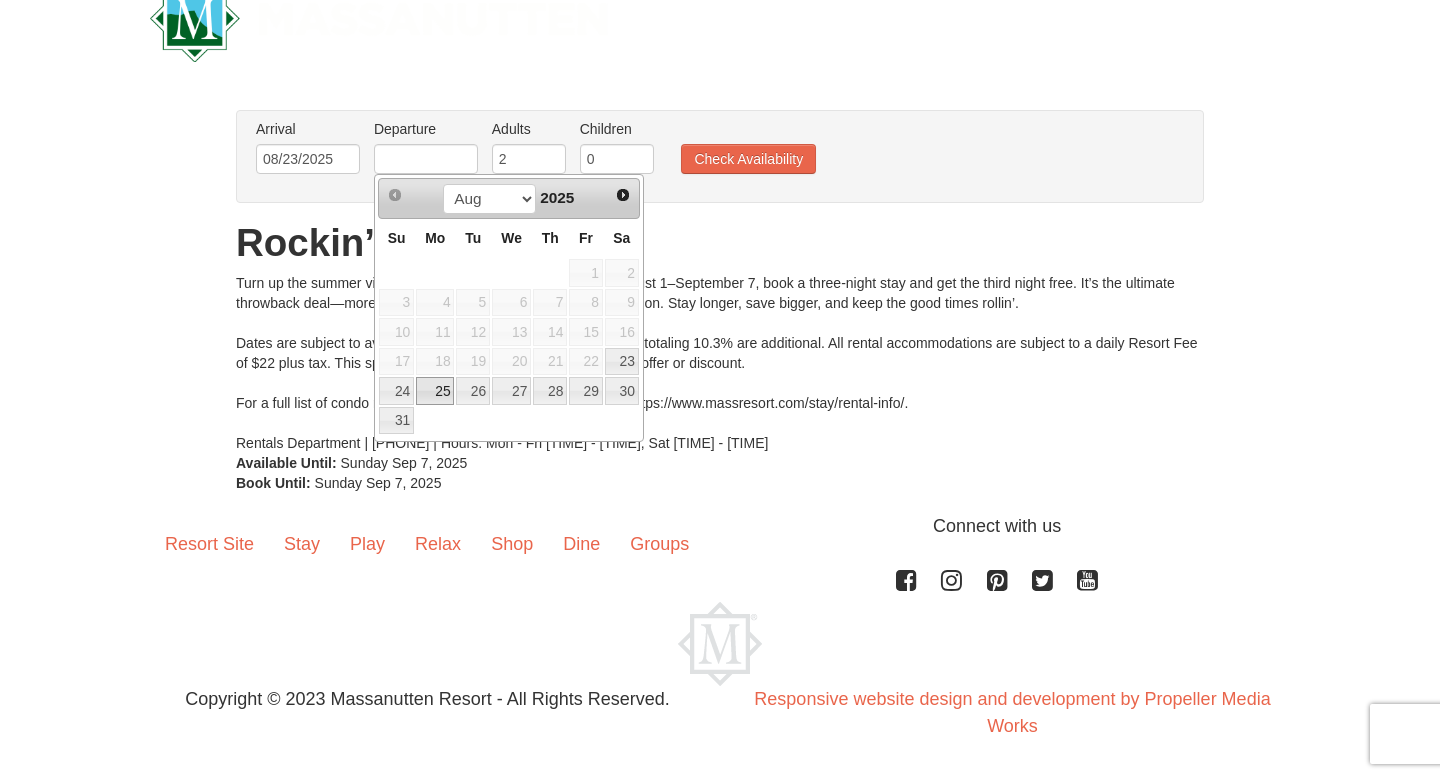 click on "25" at bounding box center [435, 391] 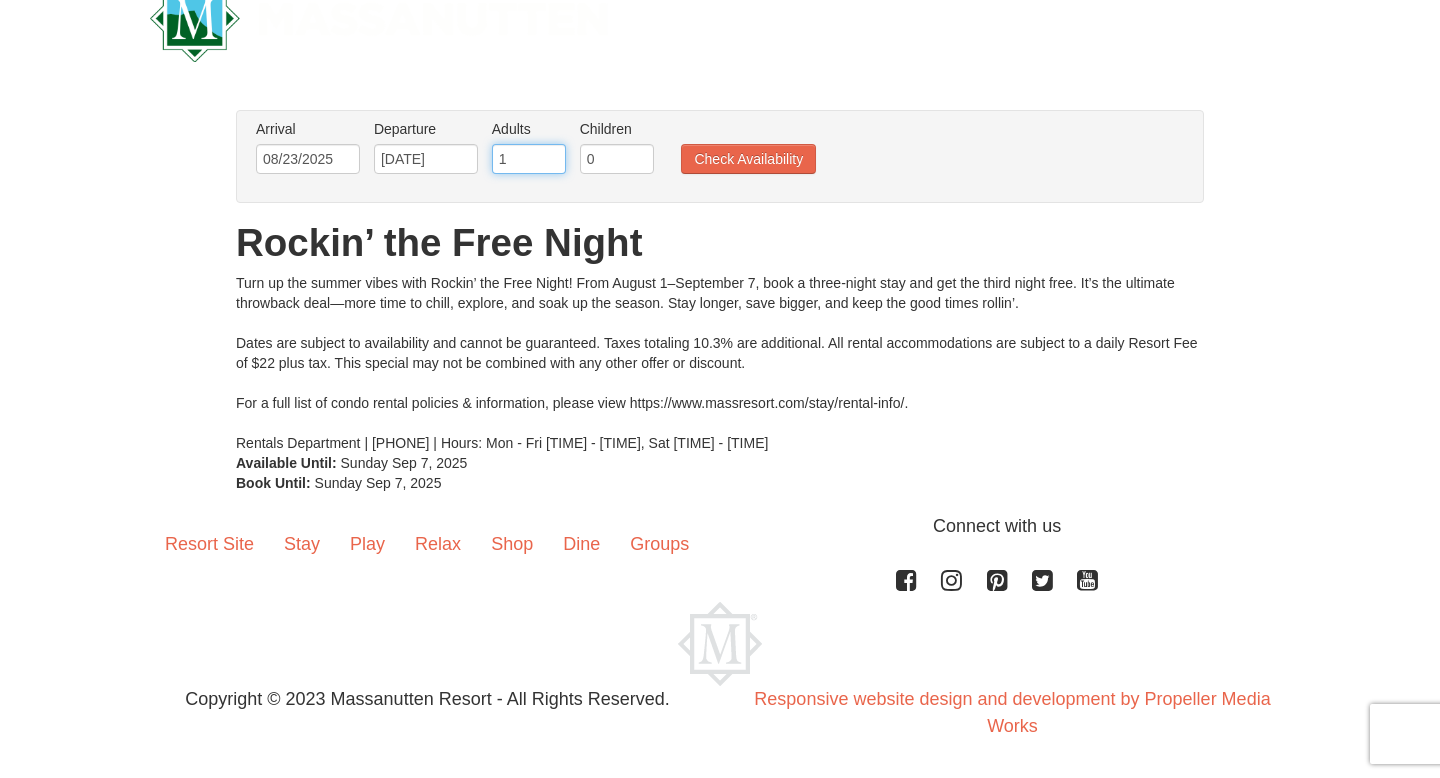 type on "1" 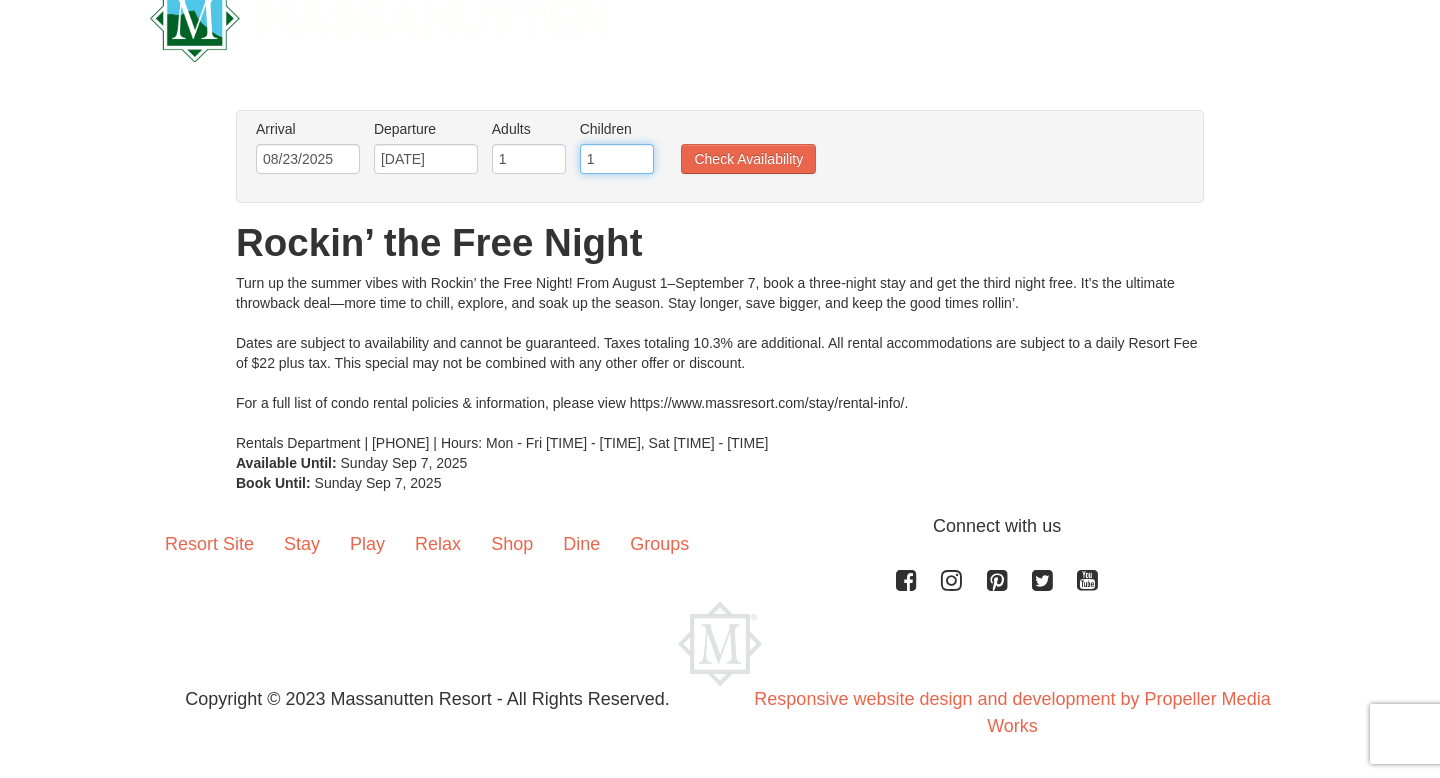 click on "1" at bounding box center [617, 159] 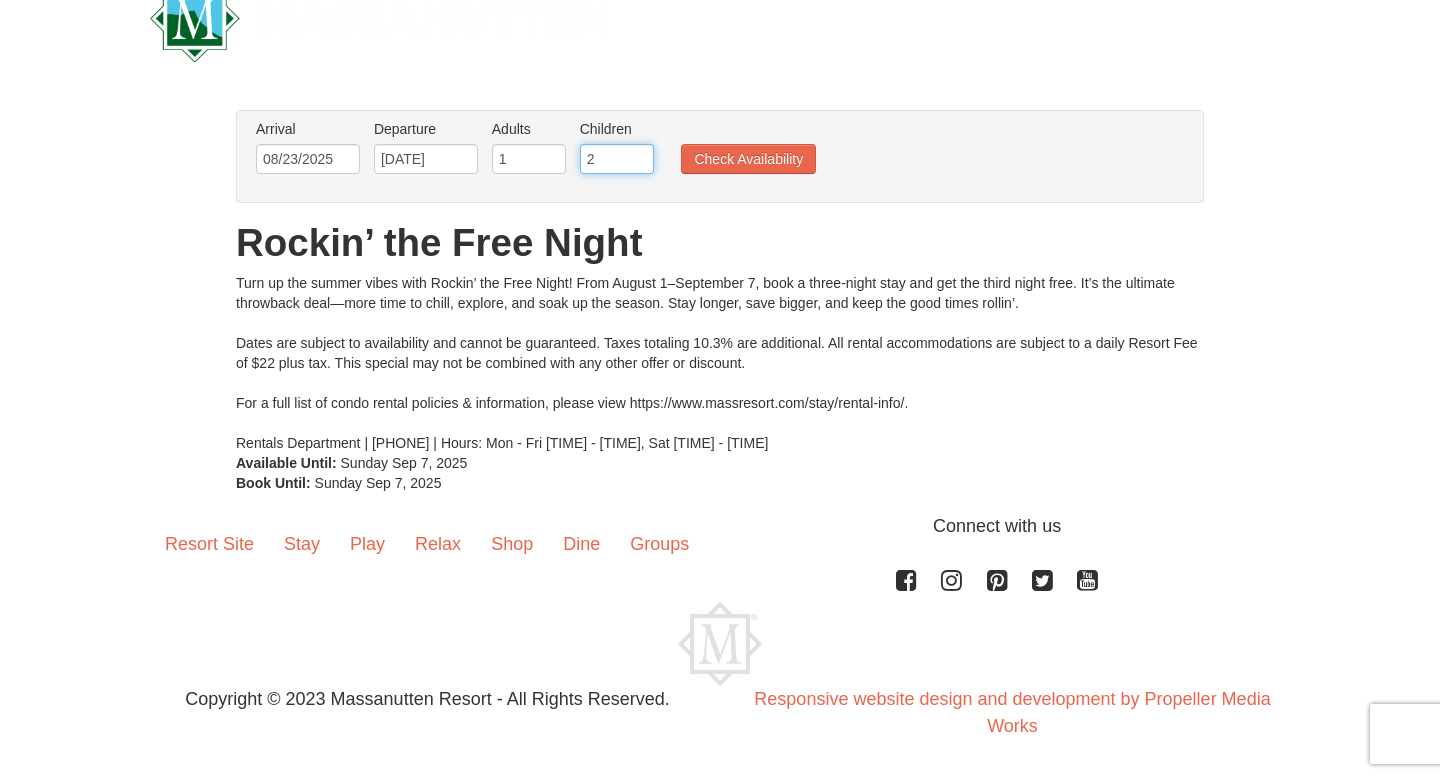 type on "2" 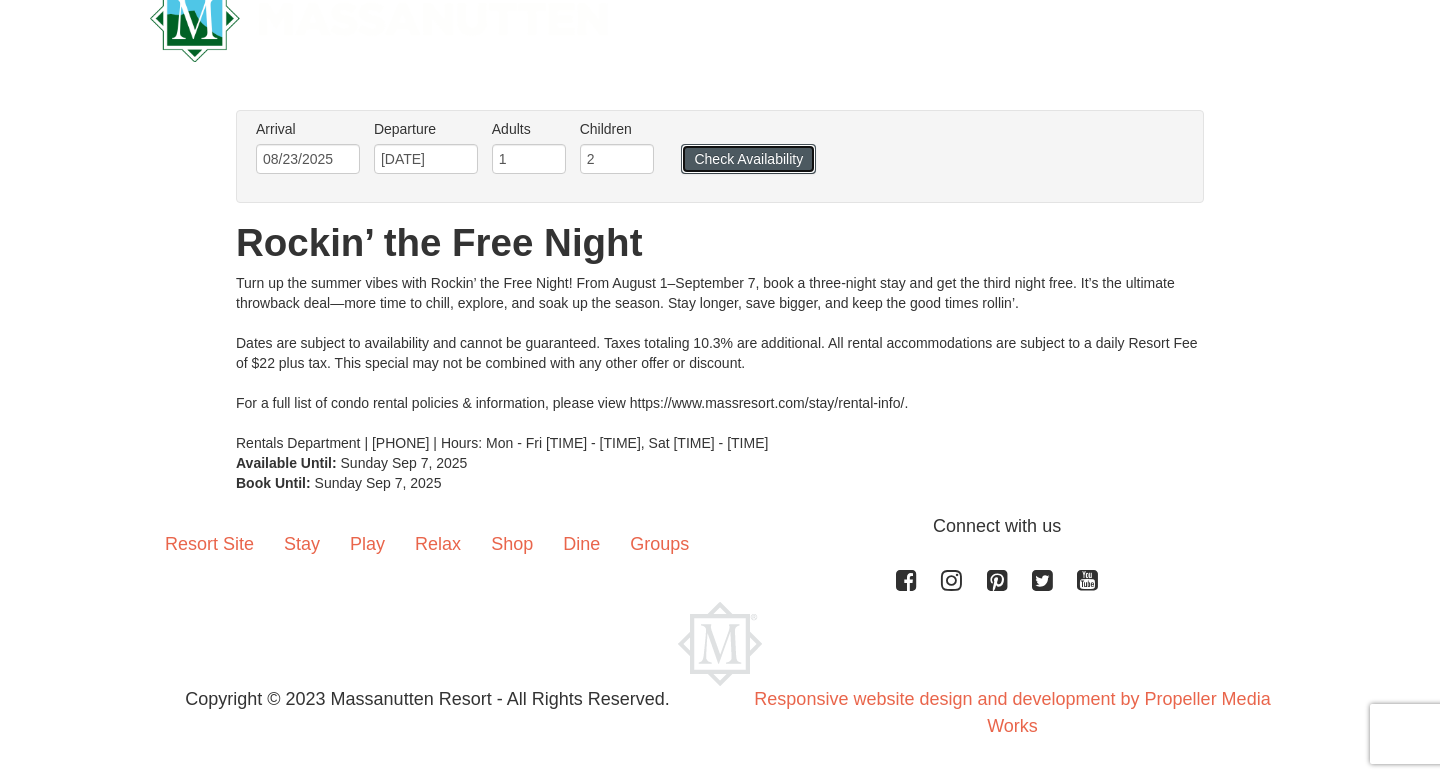 click on "Check Availability" at bounding box center [748, 159] 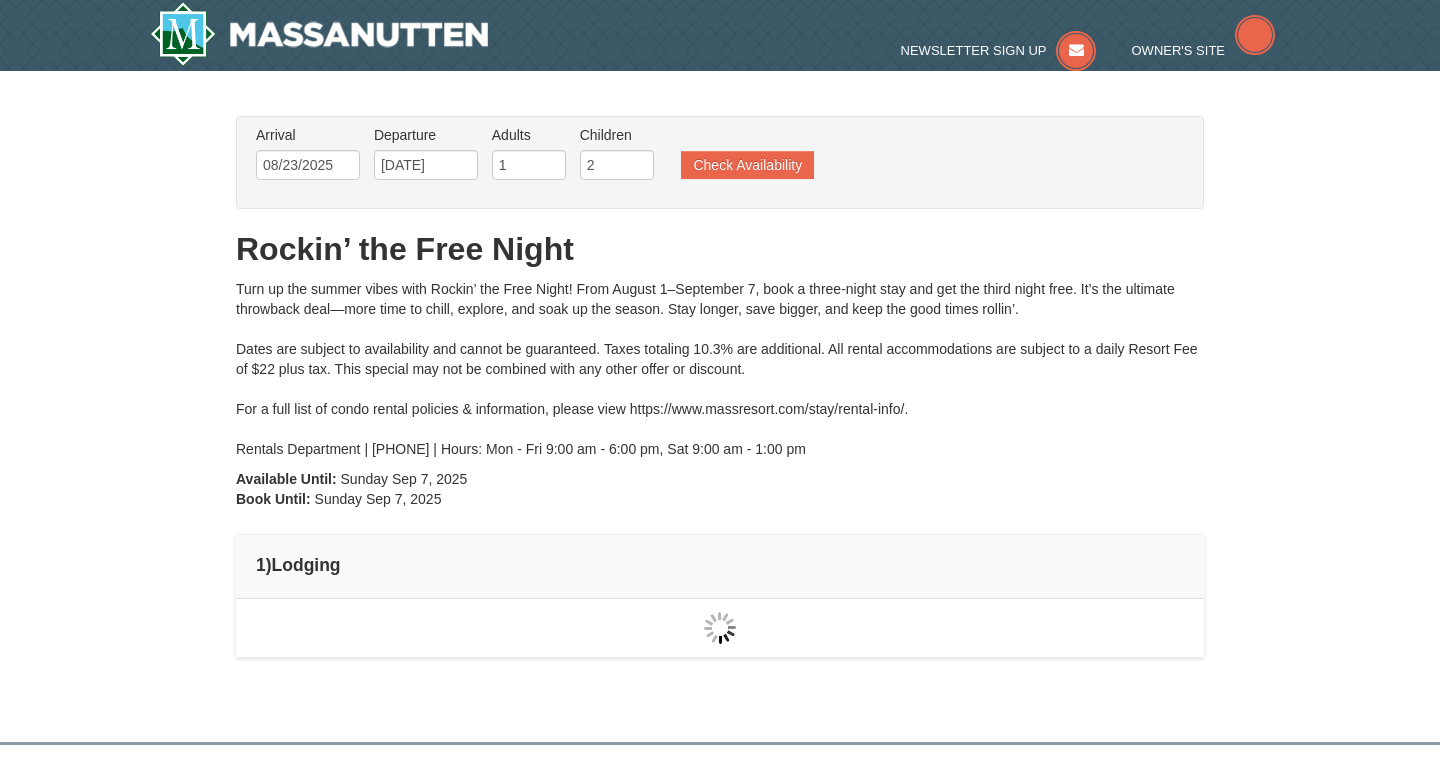 scroll, scrollTop: 0, scrollLeft: 0, axis: both 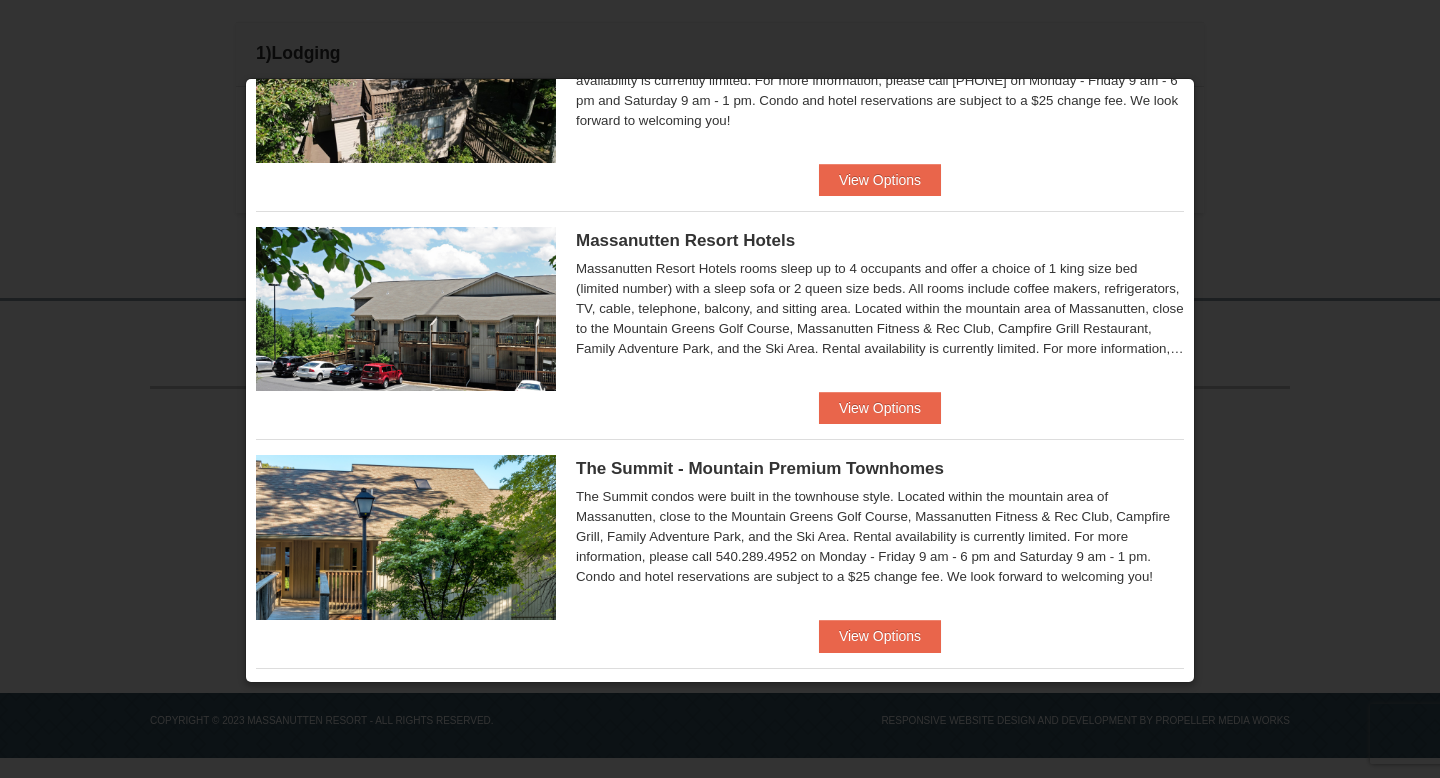 click on "Massanutten Resort Hotels" at bounding box center [685, 240] 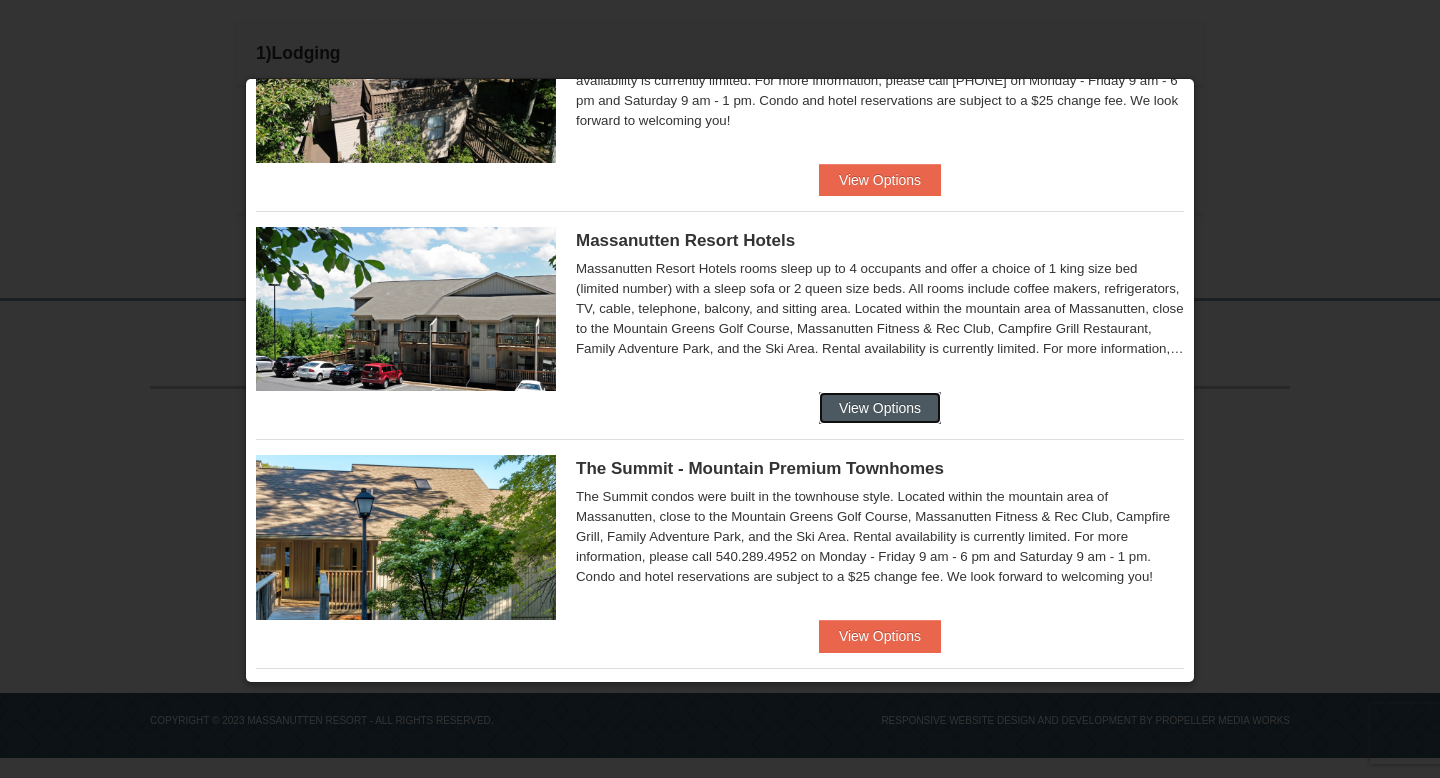 click on "View Options" at bounding box center [880, 408] 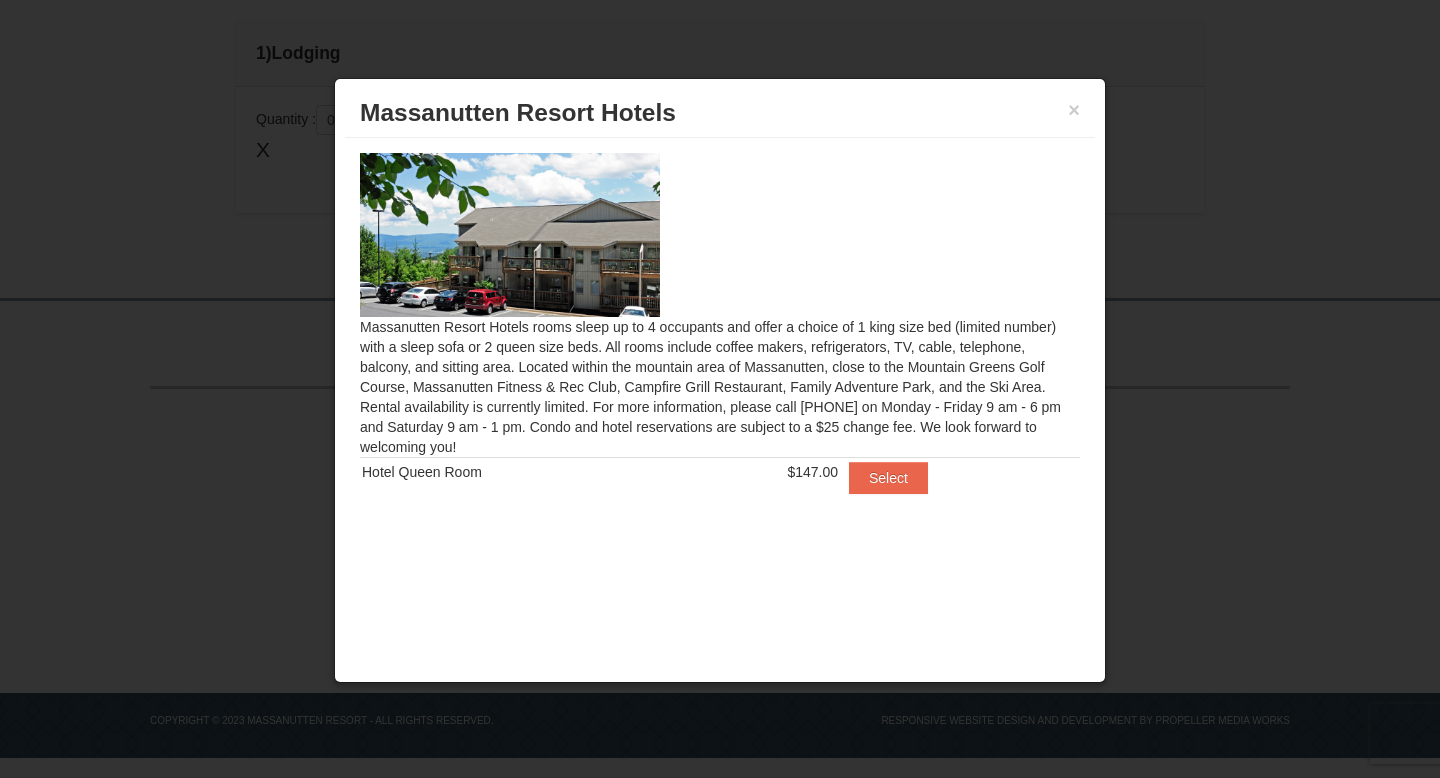 click at bounding box center (510, 235) 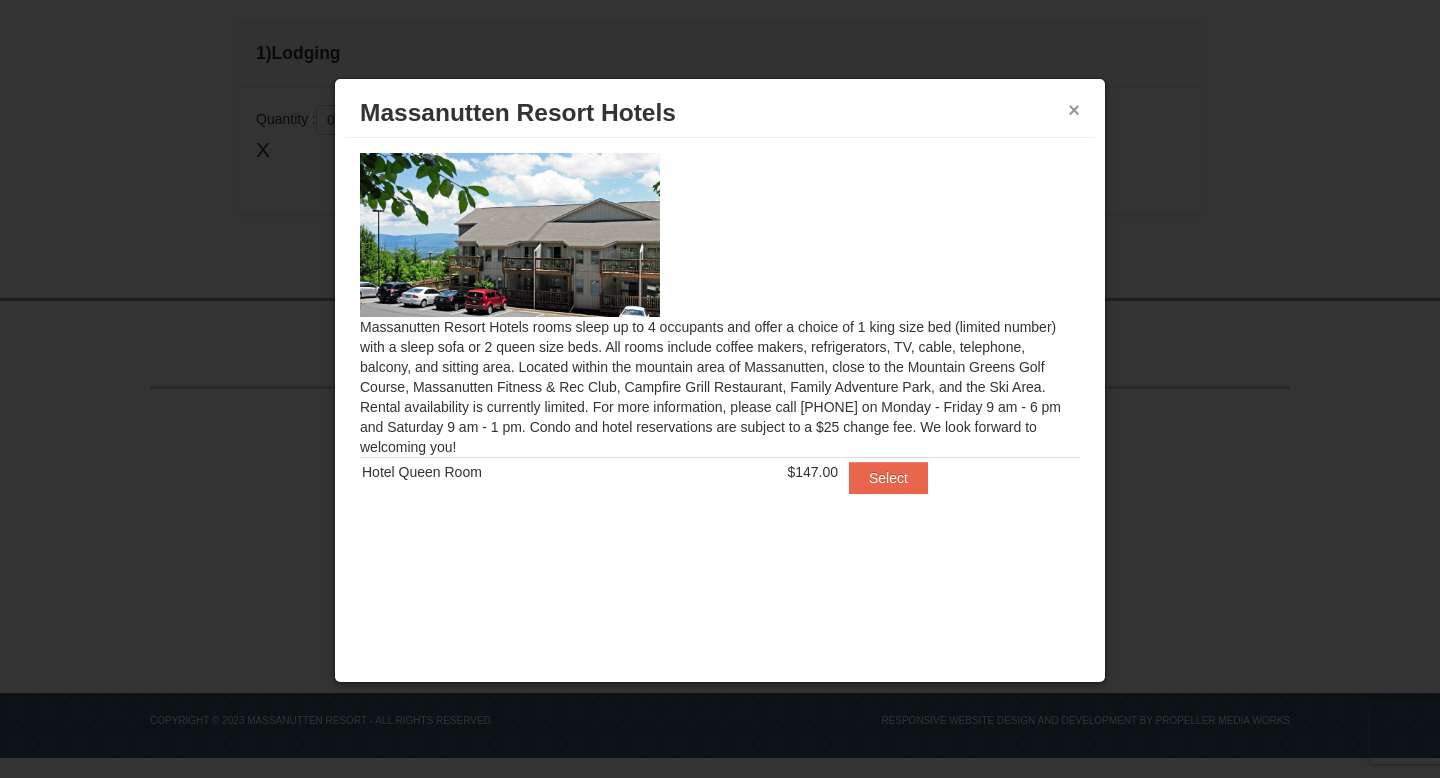 click on "×" at bounding box center [1074, 110] 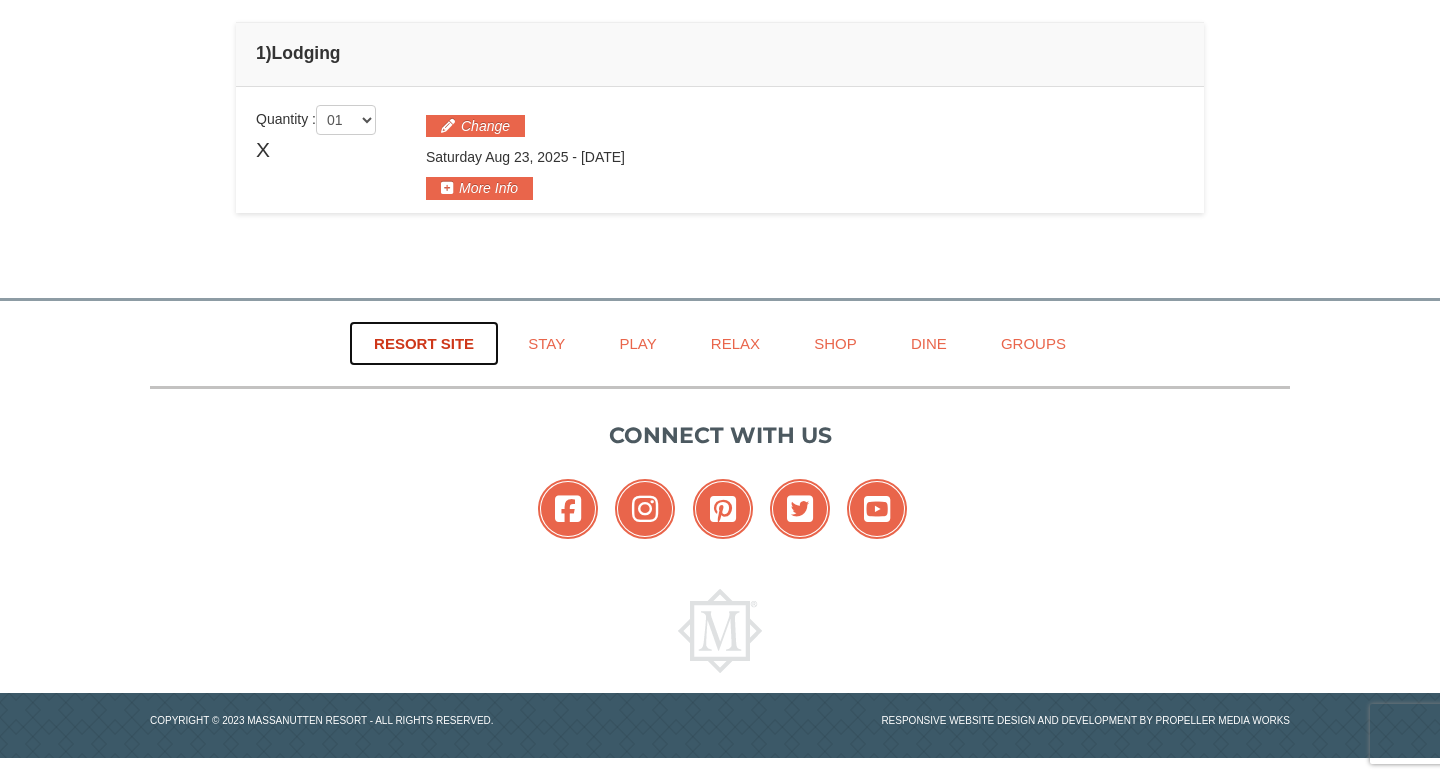 click on "Resort Site" at bounding box center (424, 343) 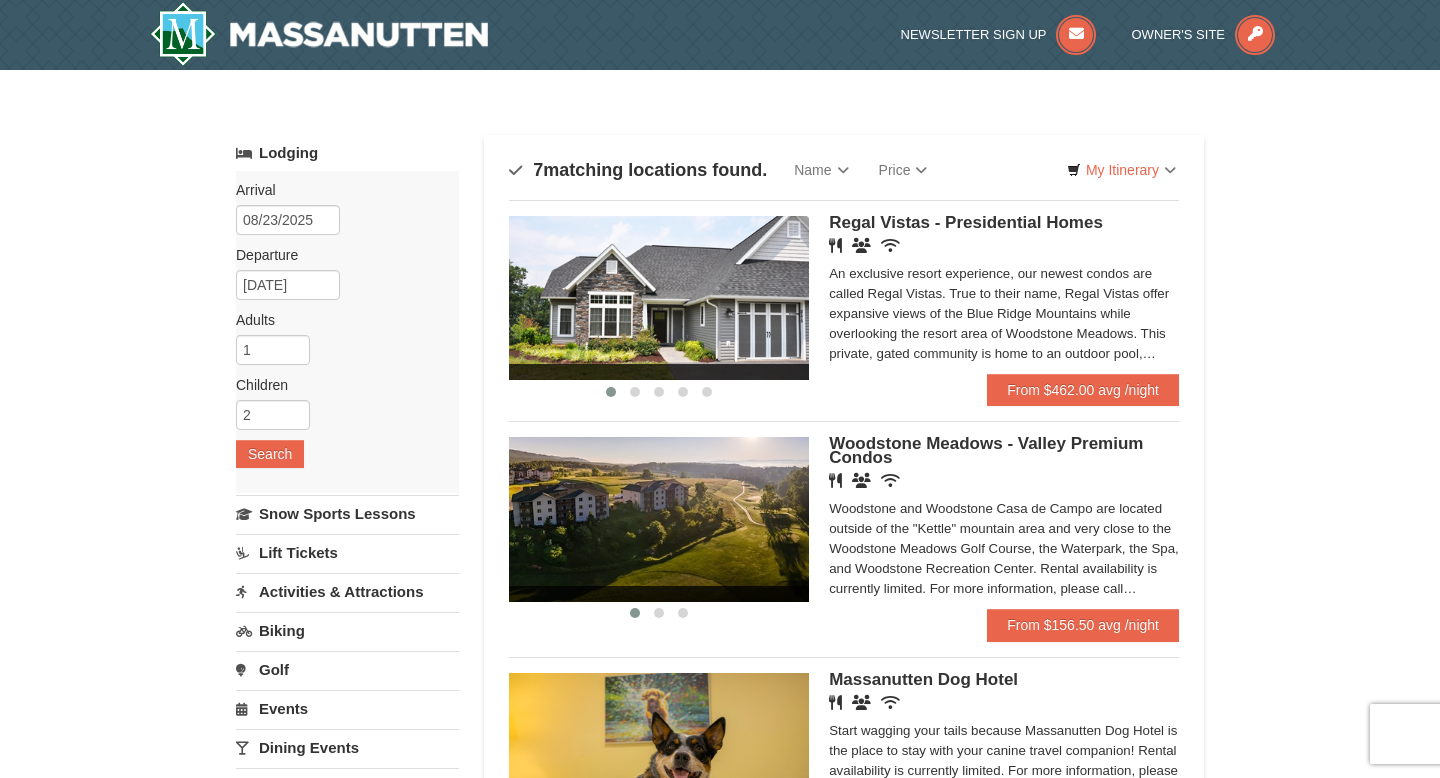scroll, scrollTop: 0, scrollLeft: 0, axis: both 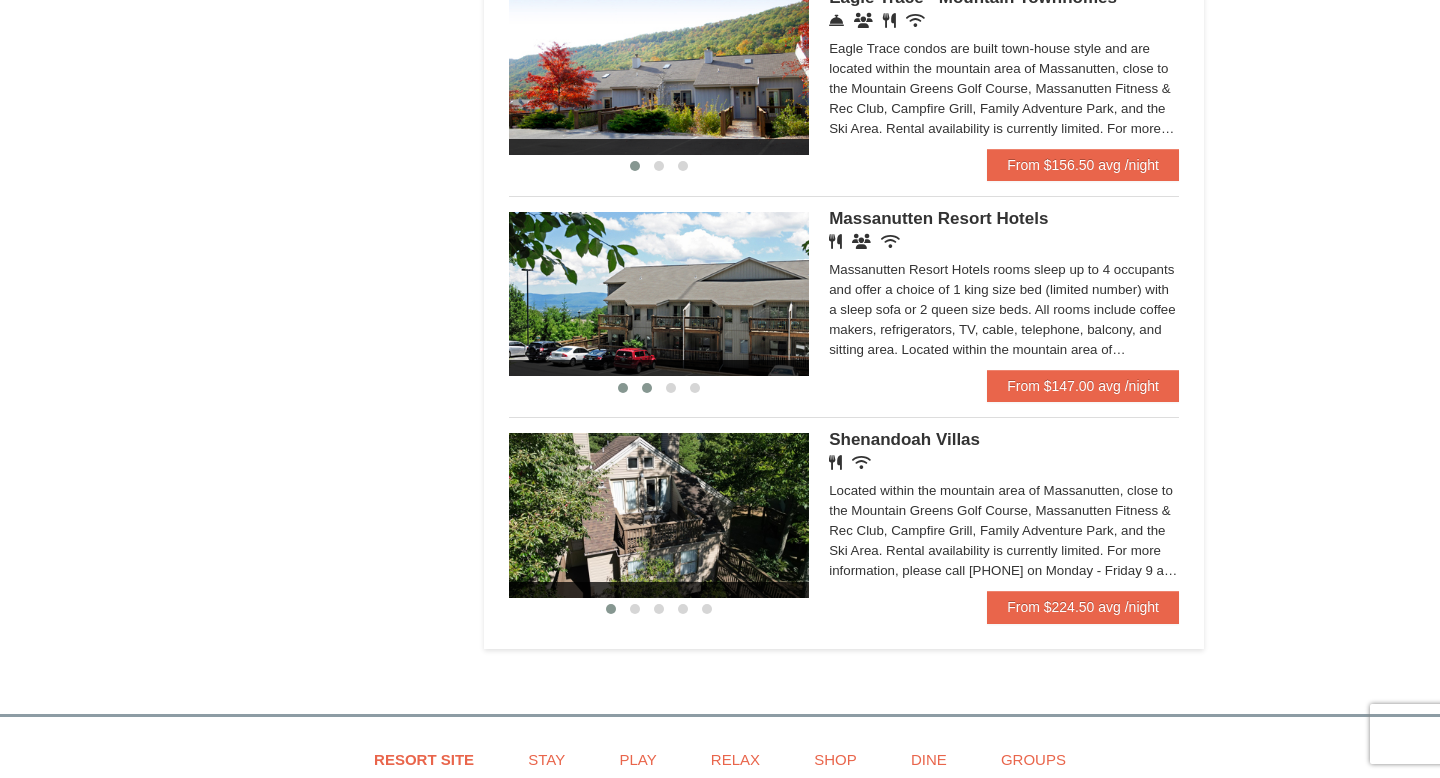 click at bounding box center [647, 388] 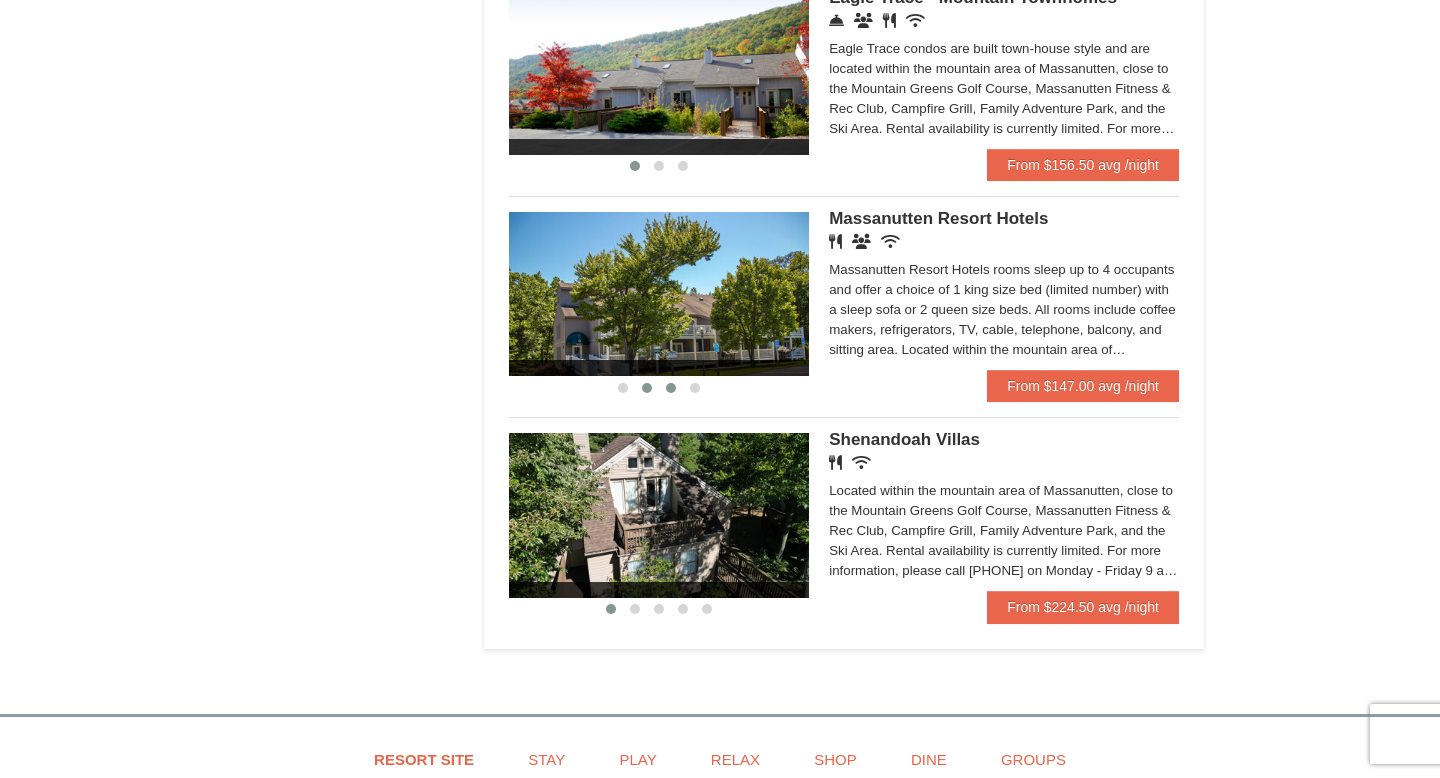 click at bounding box center (671, 388) 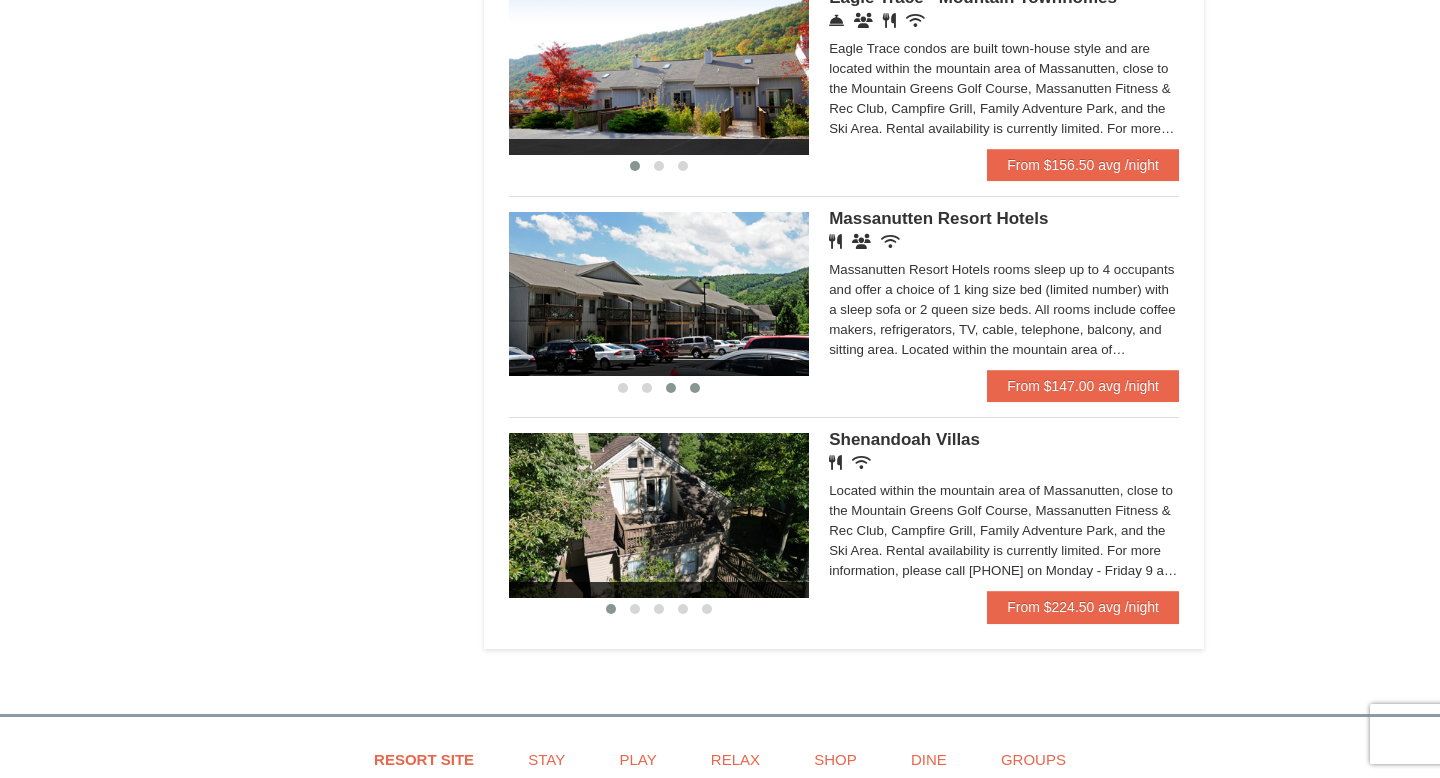 click at bounding box center (695, 388) 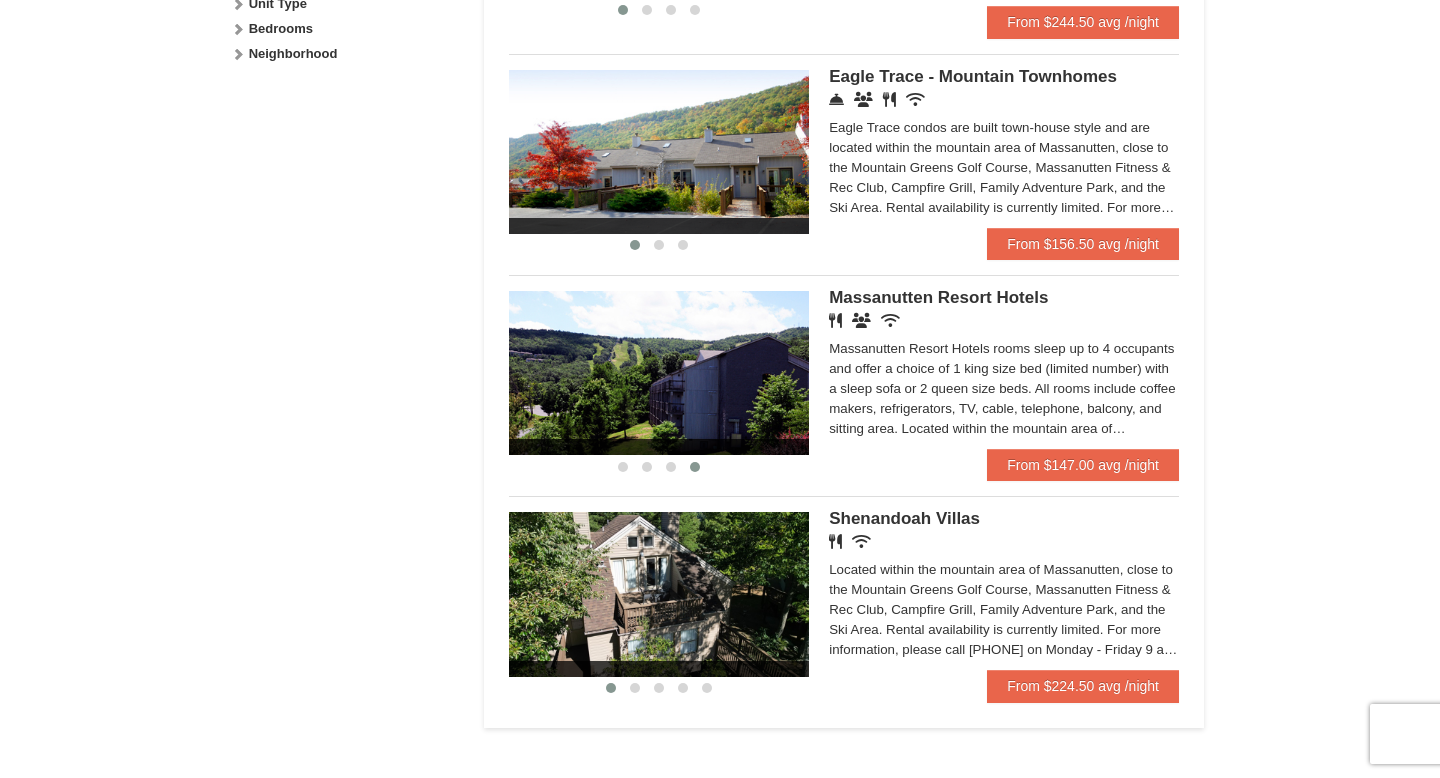 scroll, scrollTop: 1053, scrollLeft: 0, axis: vertical 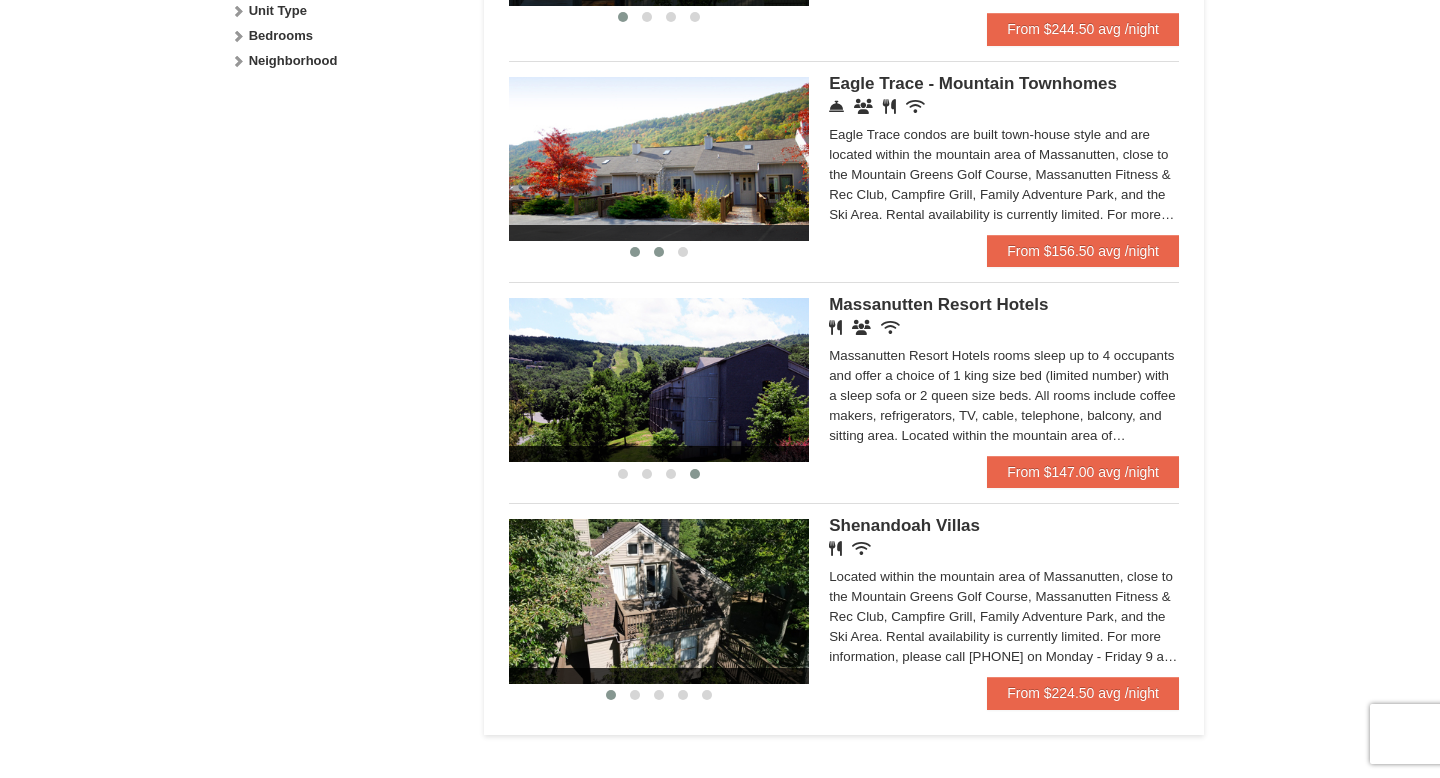 click at bounding box center (659, 252) 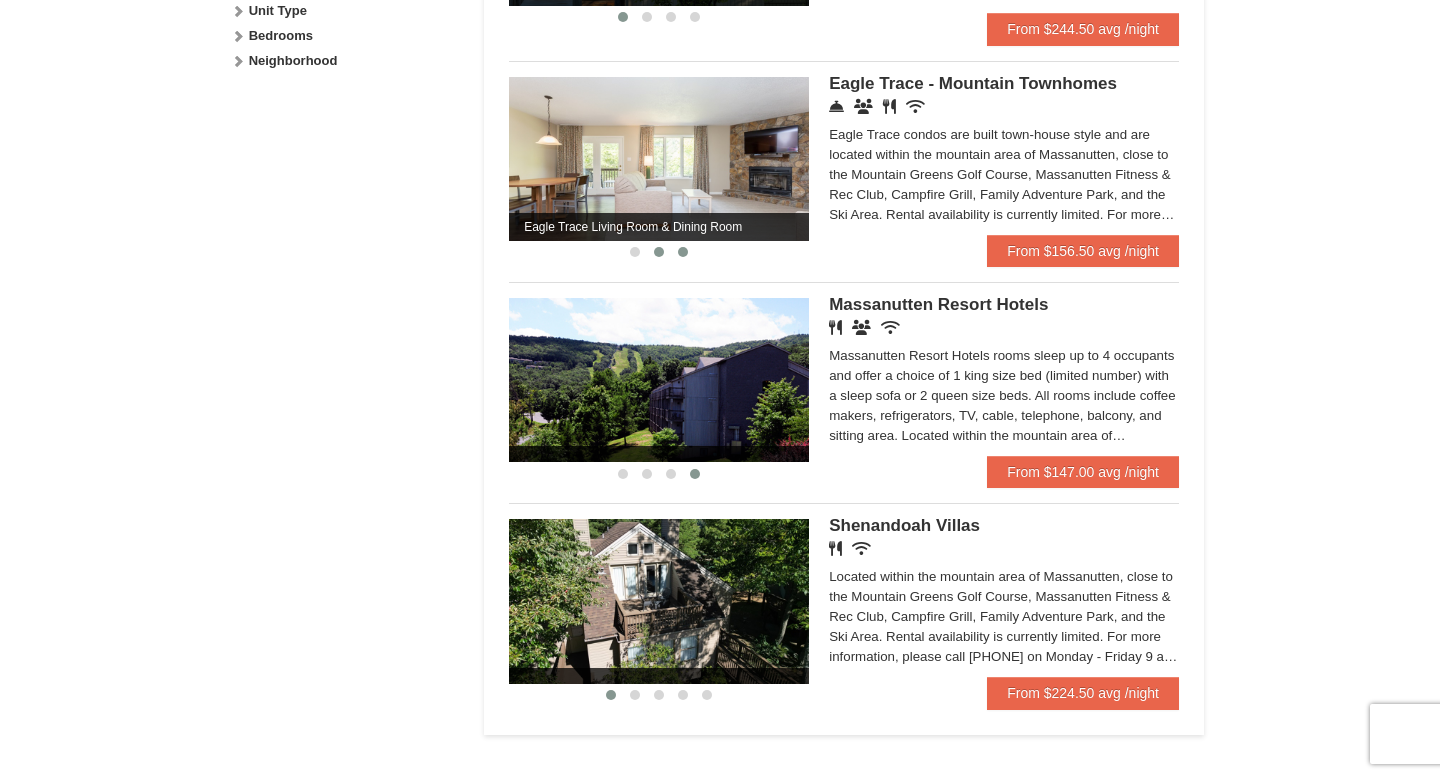 click at bounding box center [683, 252] 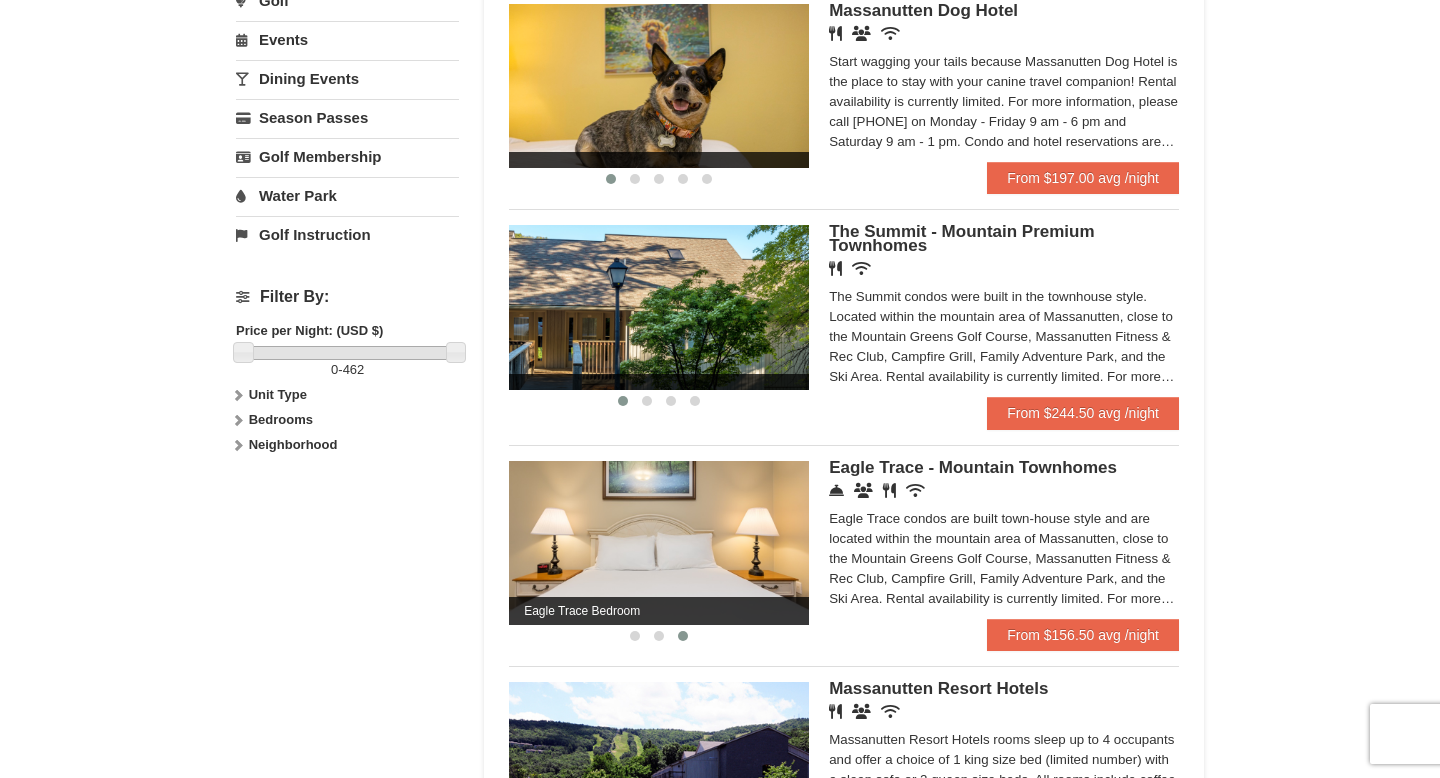 scroll, scrollTop: 660, scrollLeft: 0, axis: vertical 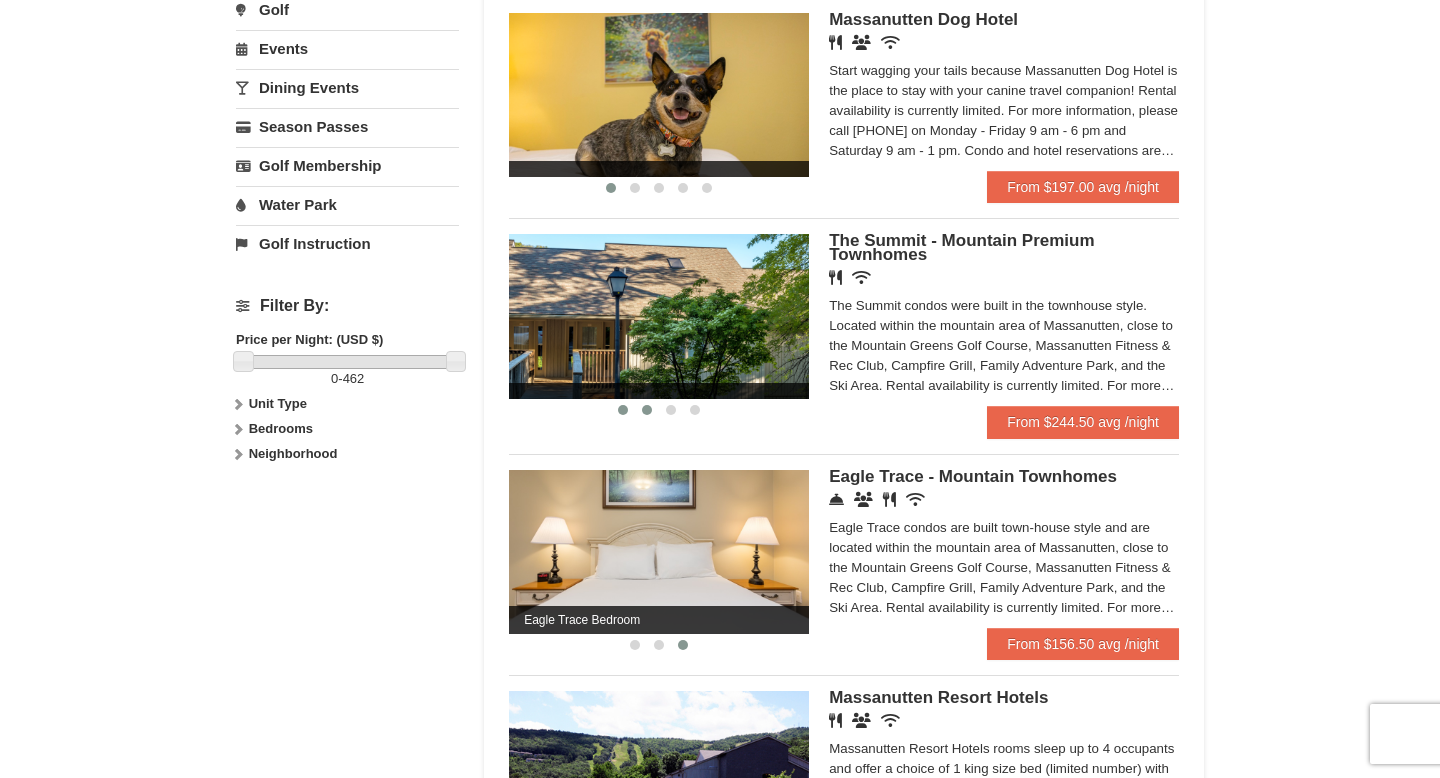 click at bounding box center (647, 410) 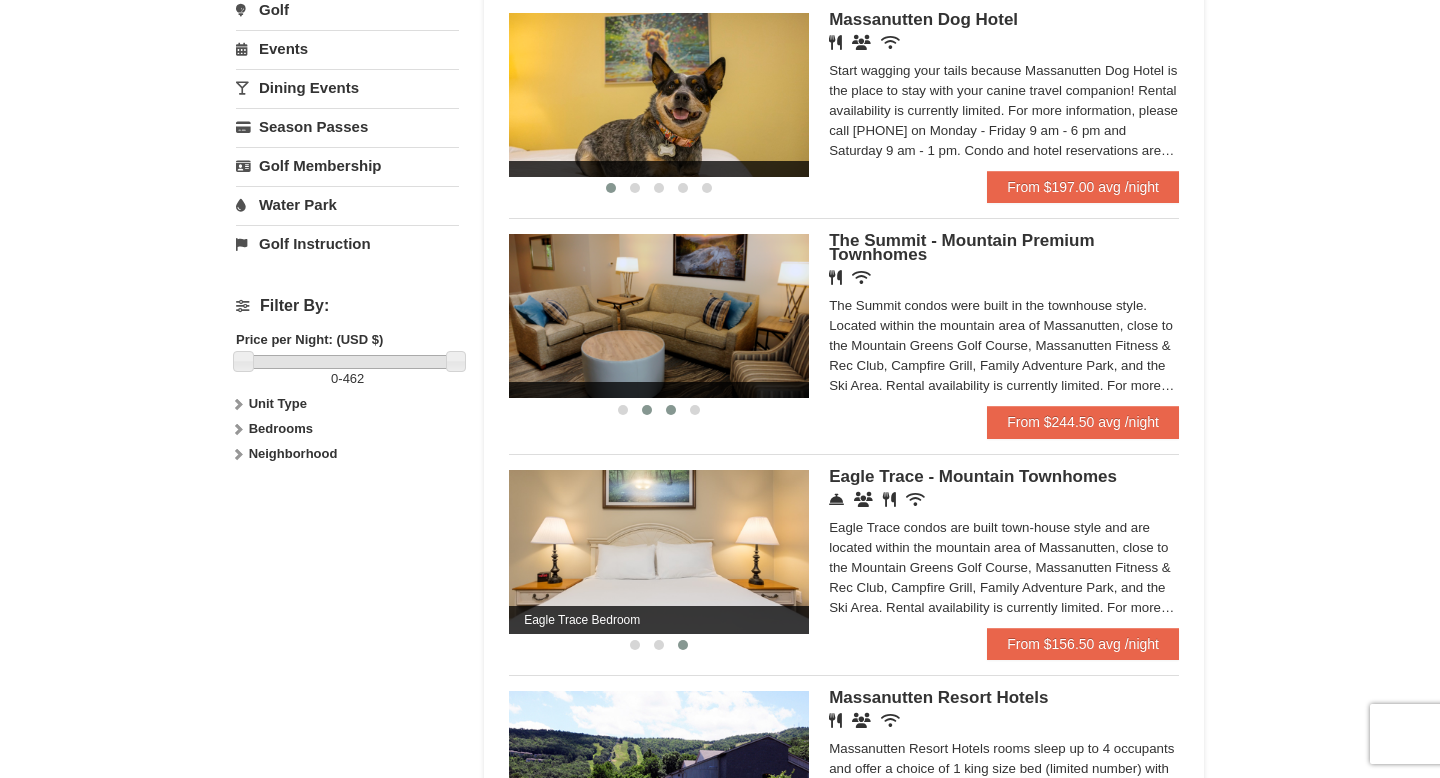 click at bounding box center (671, 410) 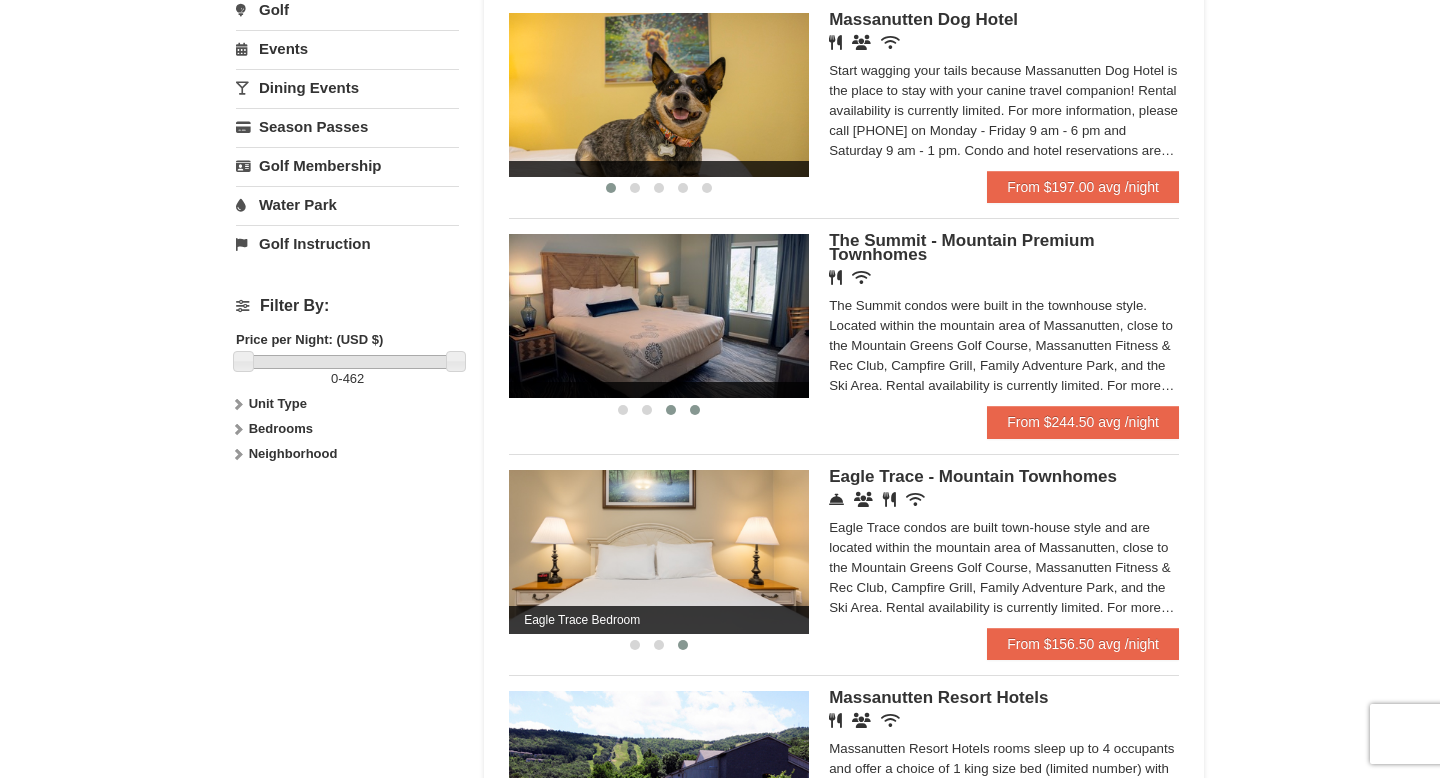 click at bounding box center (695, 410) 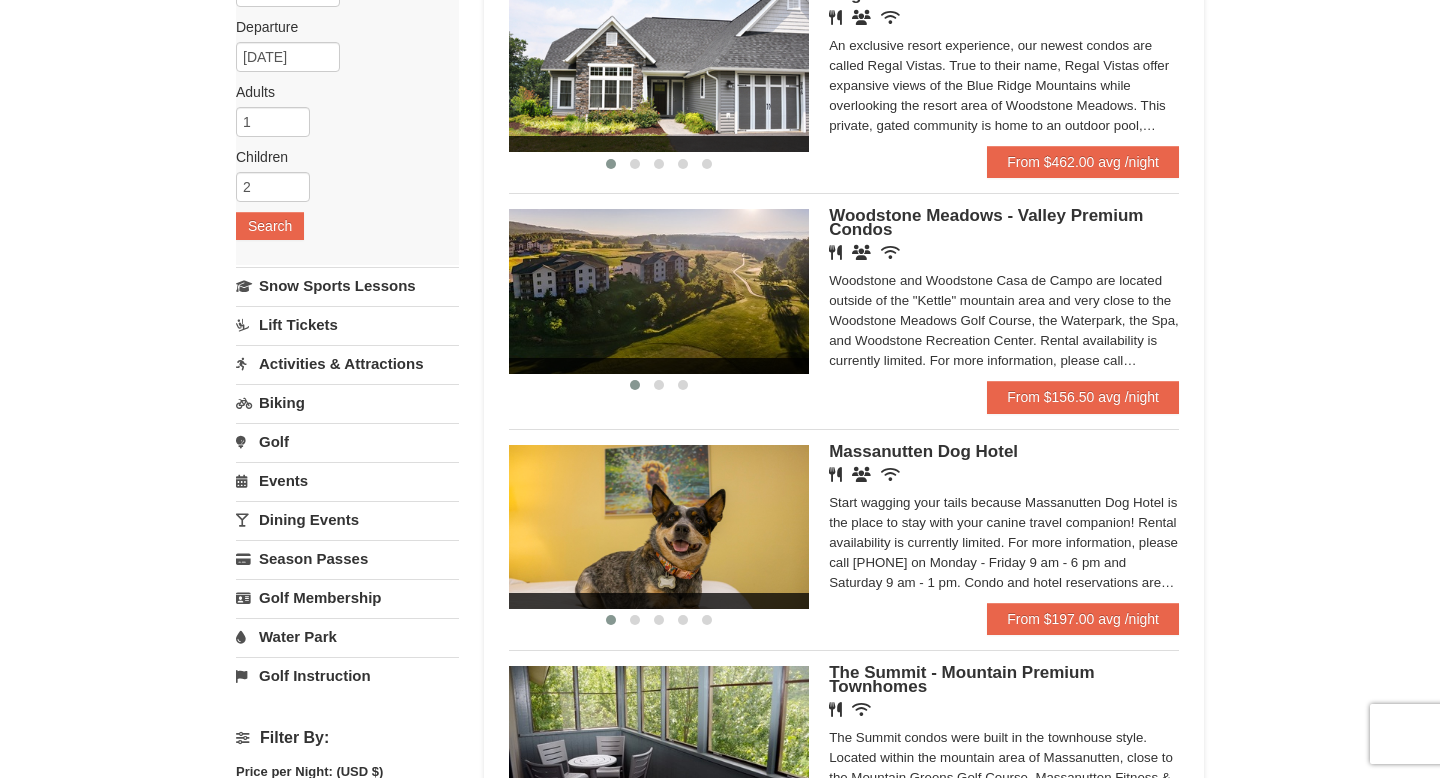 scroll, scrollTop: 197, scrollLeft: 0, axis: vertical 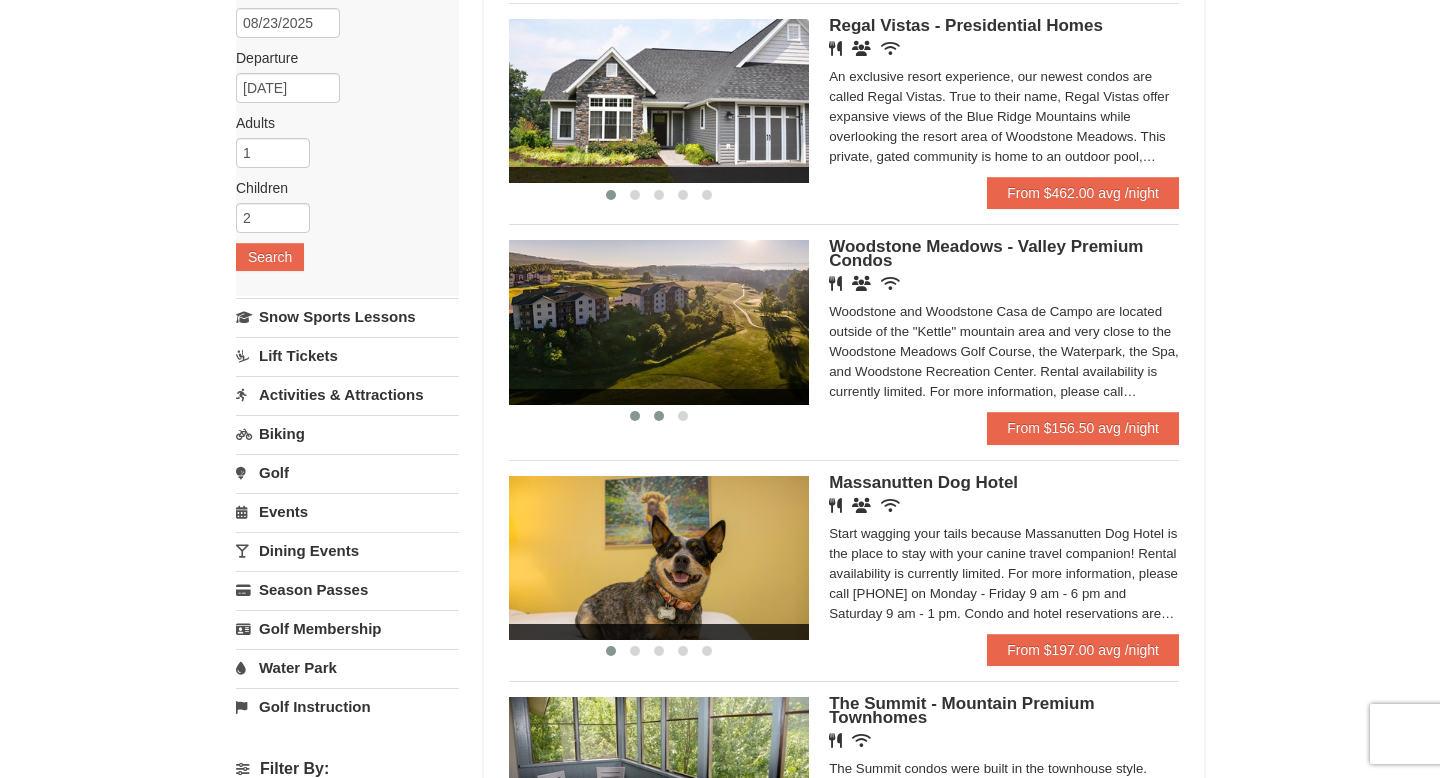 click at bounding box center (659, 416) 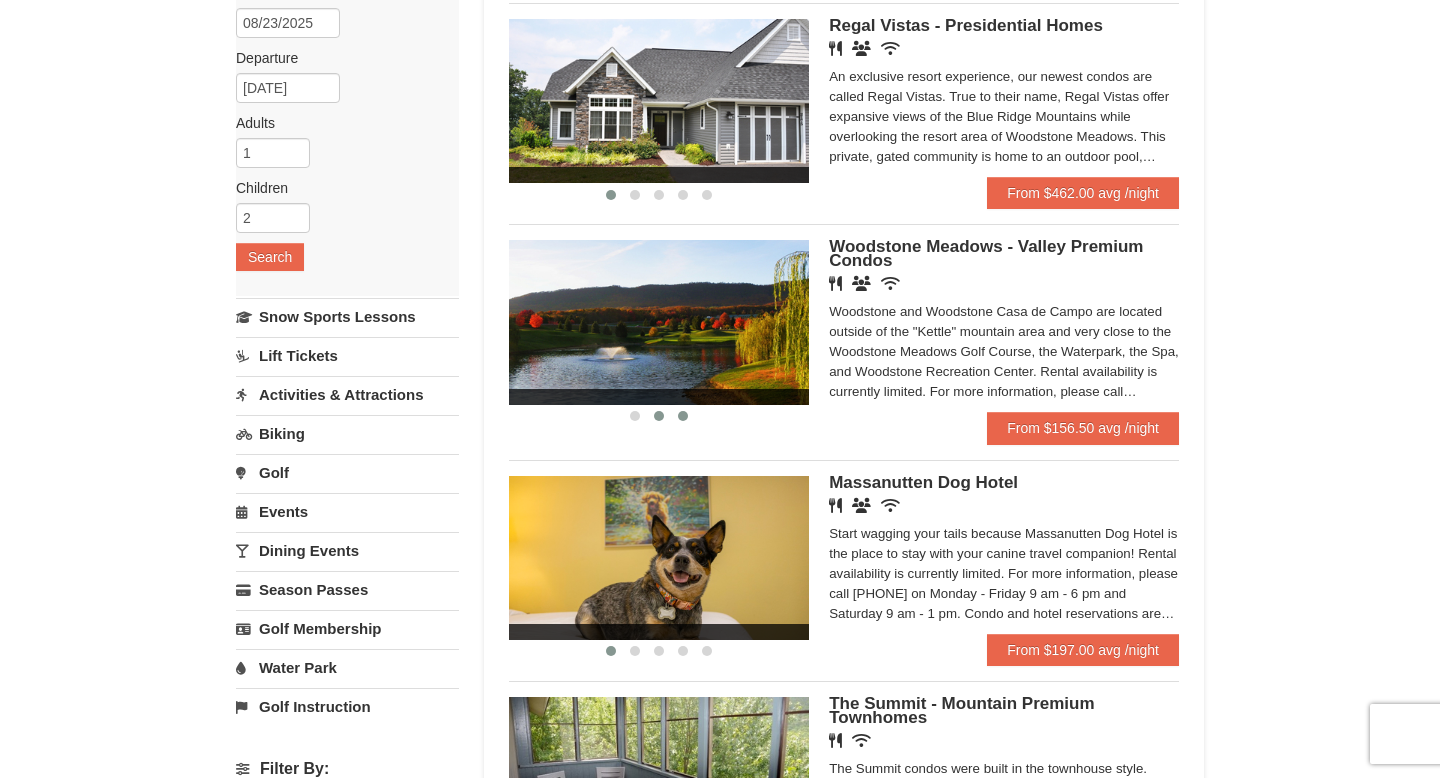 click at bounding box center [683, 416] 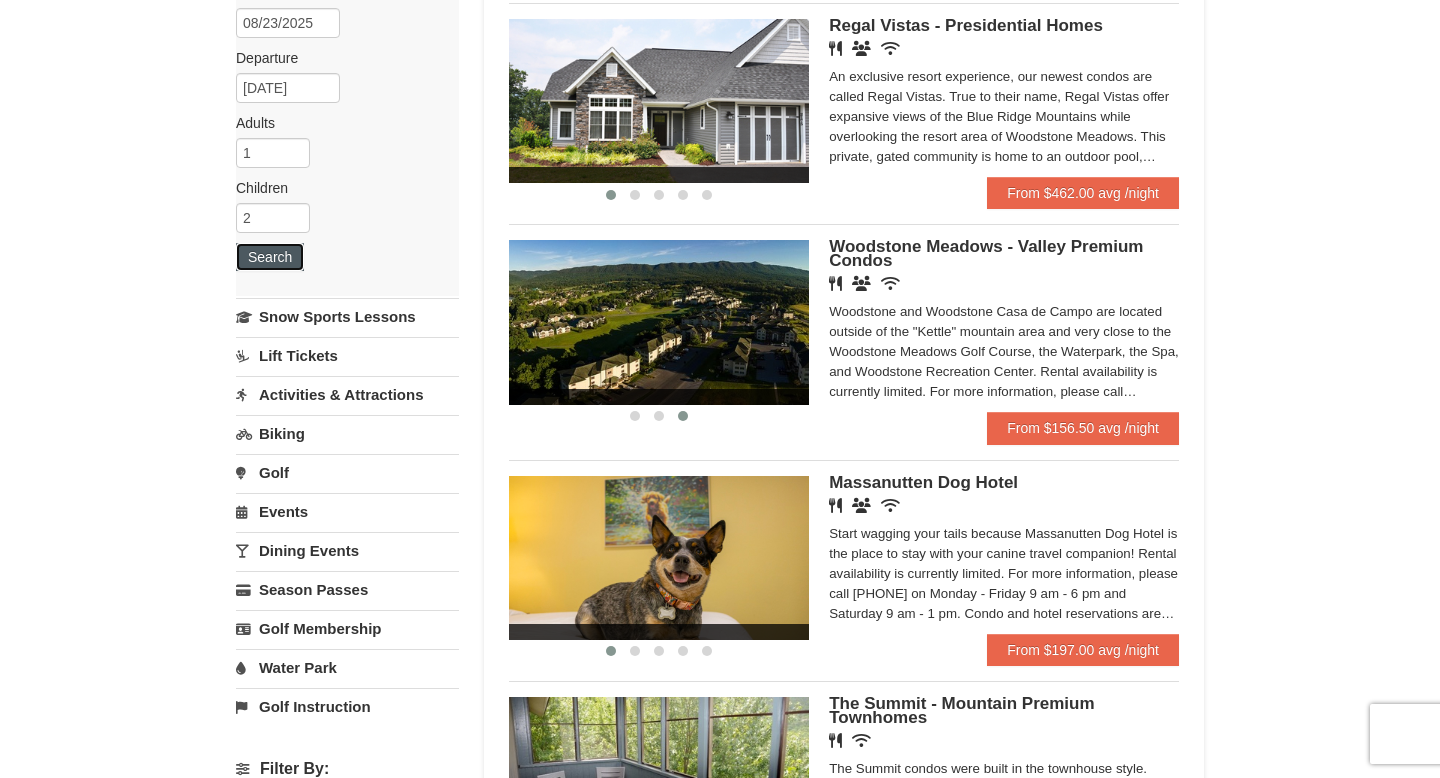 click on "Search" at bounding box center [270, 257] 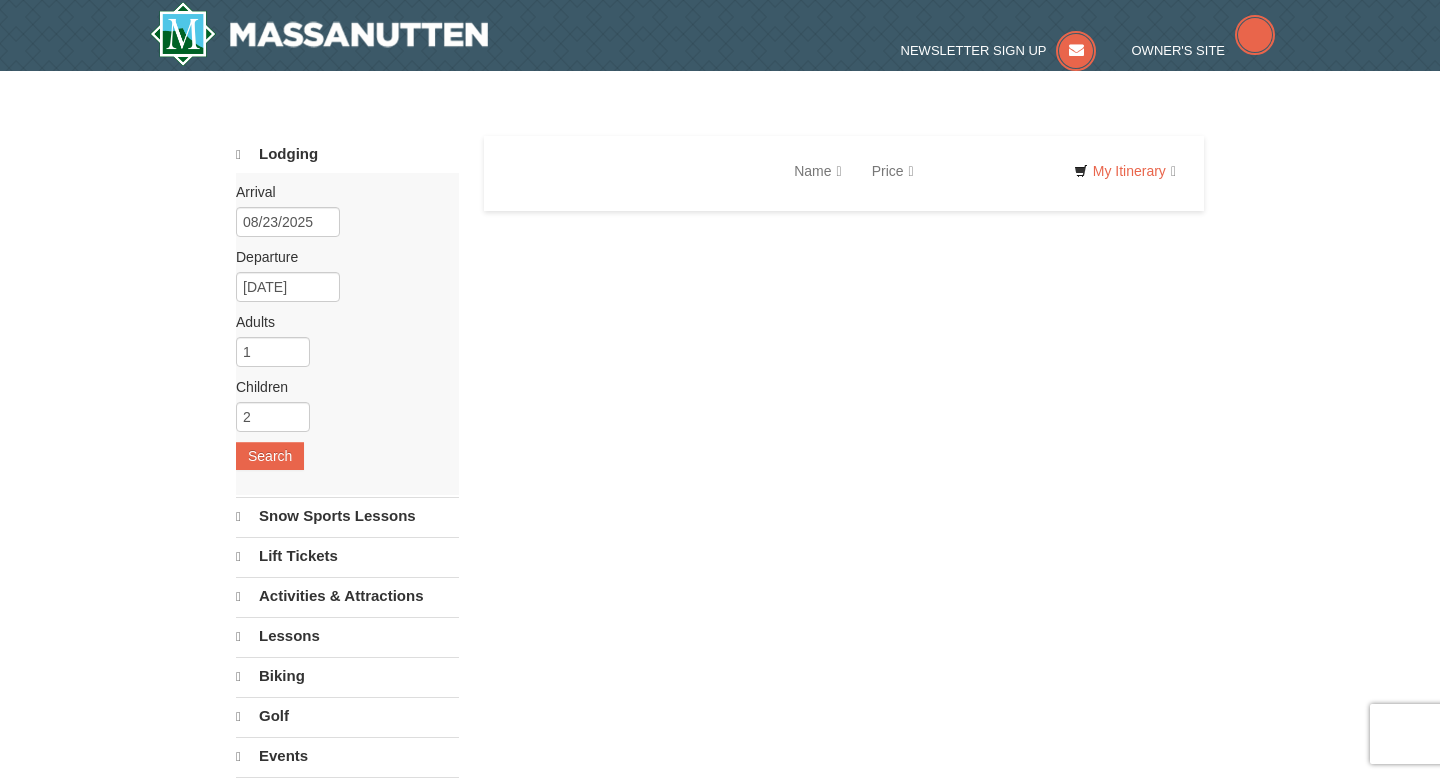 scroll, scrollTop: 0, scrollLeft: 0, axis: both 